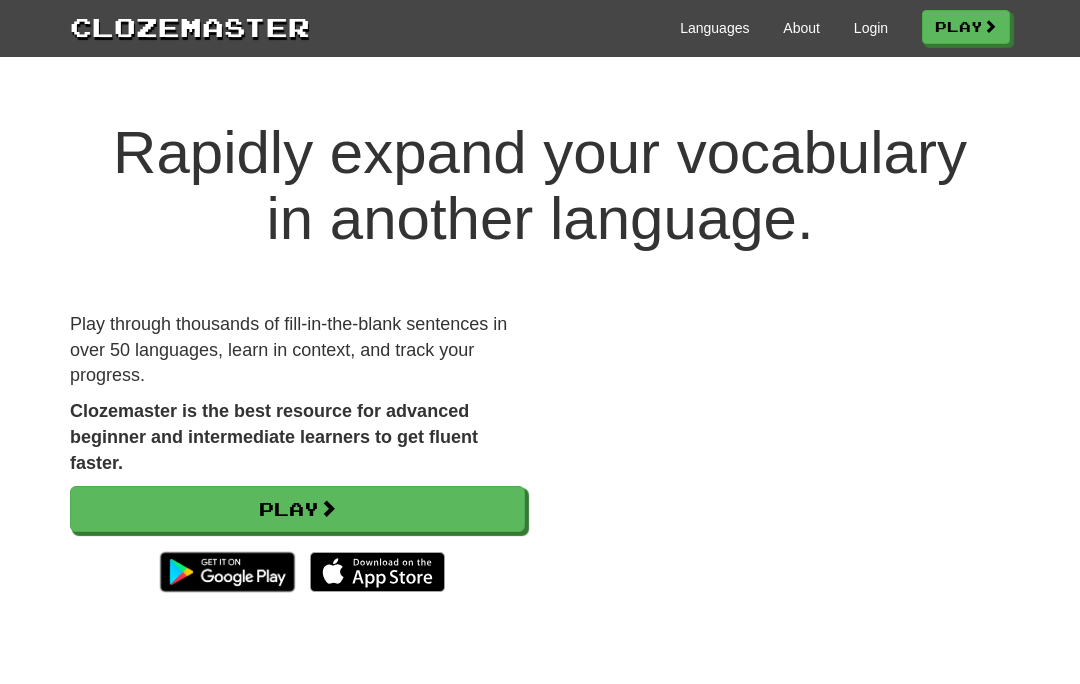 scroll, scrollTop: 0, scrollLeft: 0, axis: both 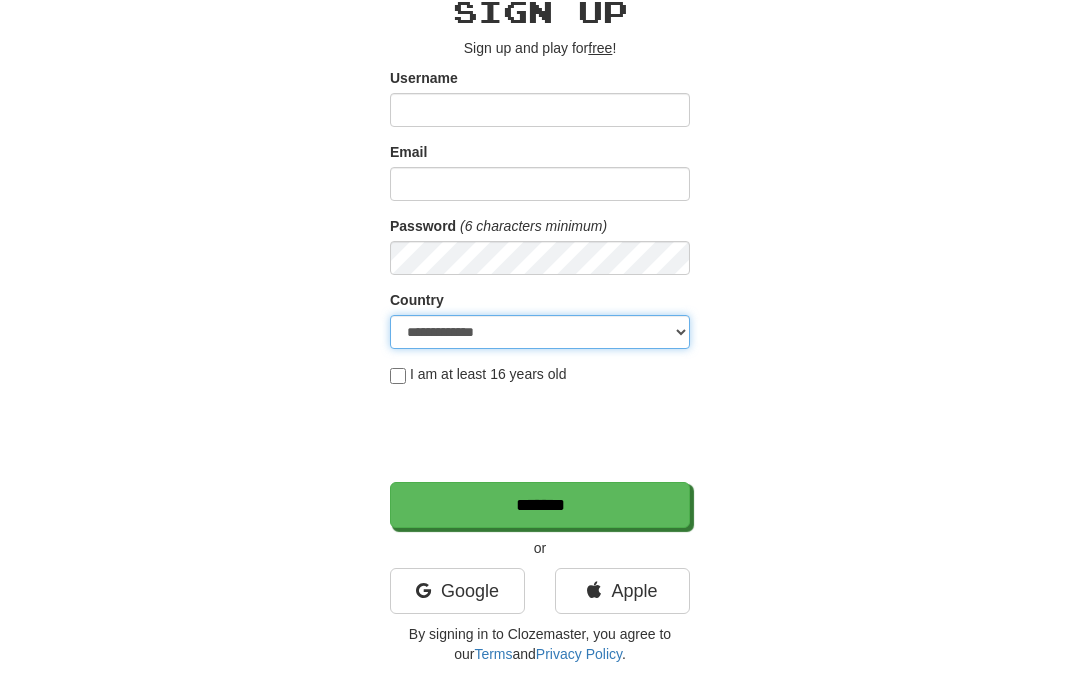 click on "**********" at bounding box center [540, 332] 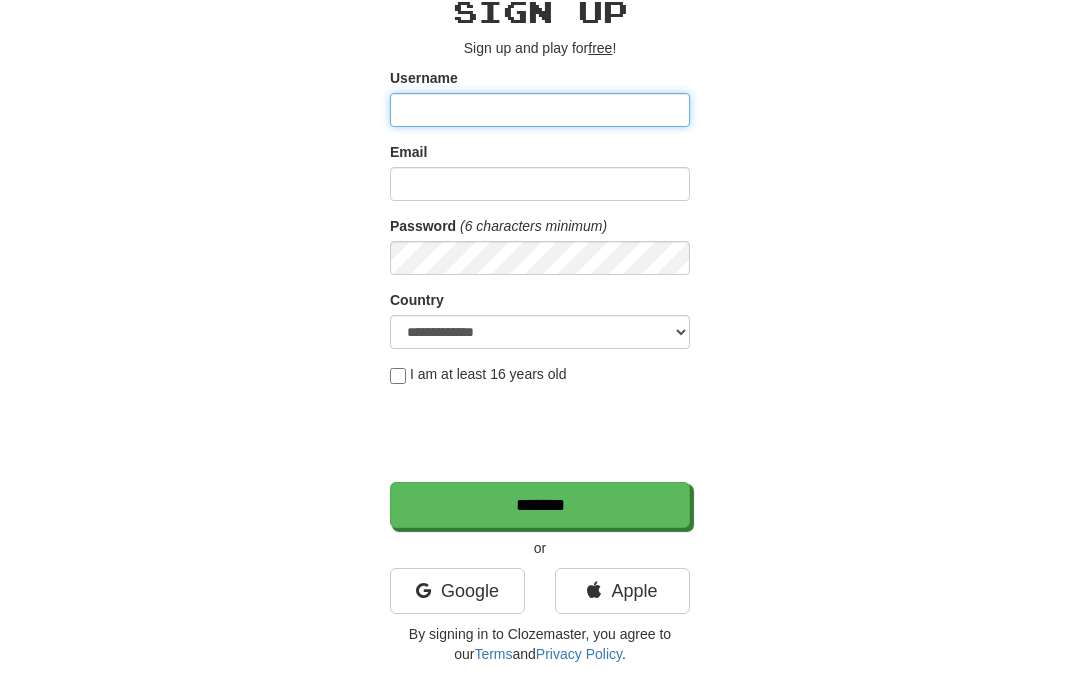 click on "Username" at bounding box center [540, 110] 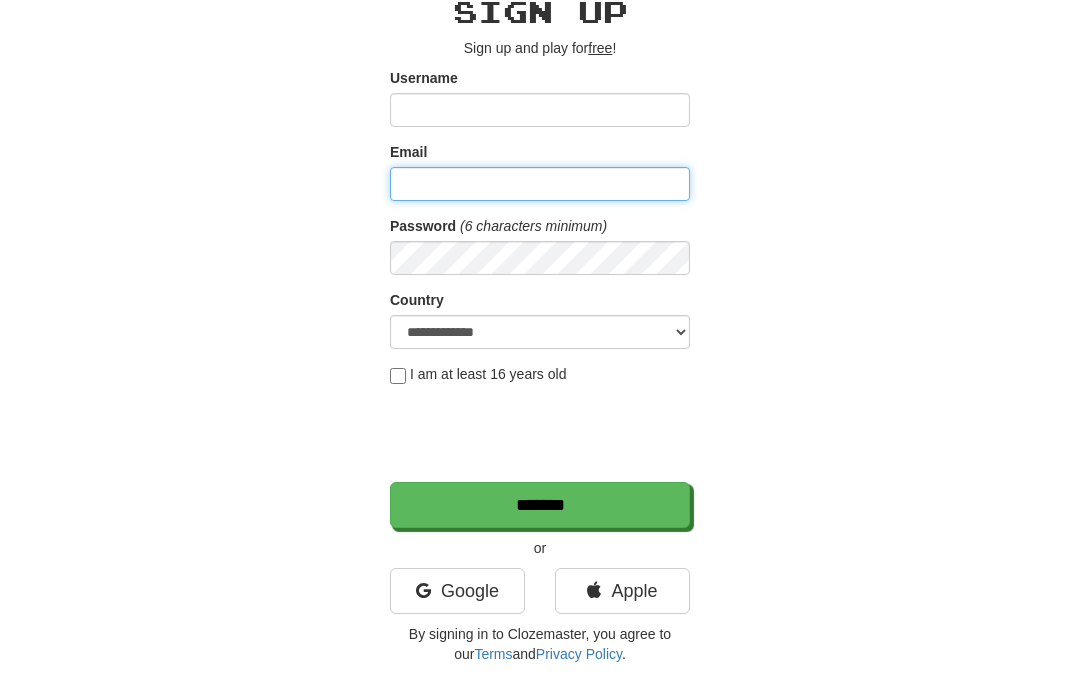 click on "Email" at bounding box center (540, 184) 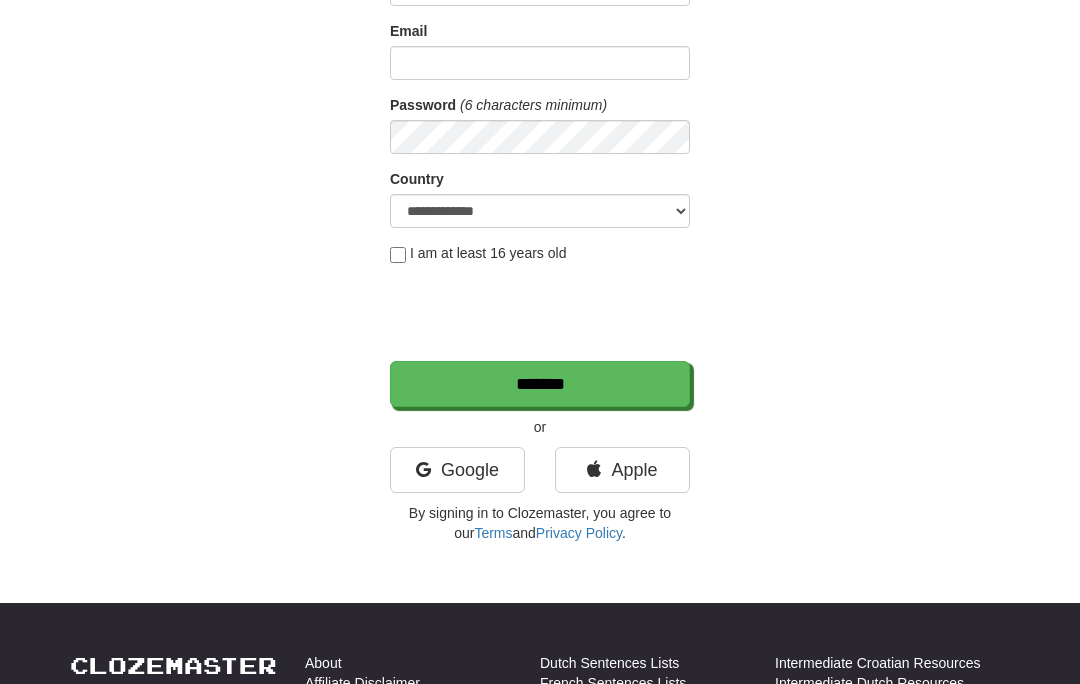 scroll, scrollTop: 0, scrollLeft: 0, axis: both 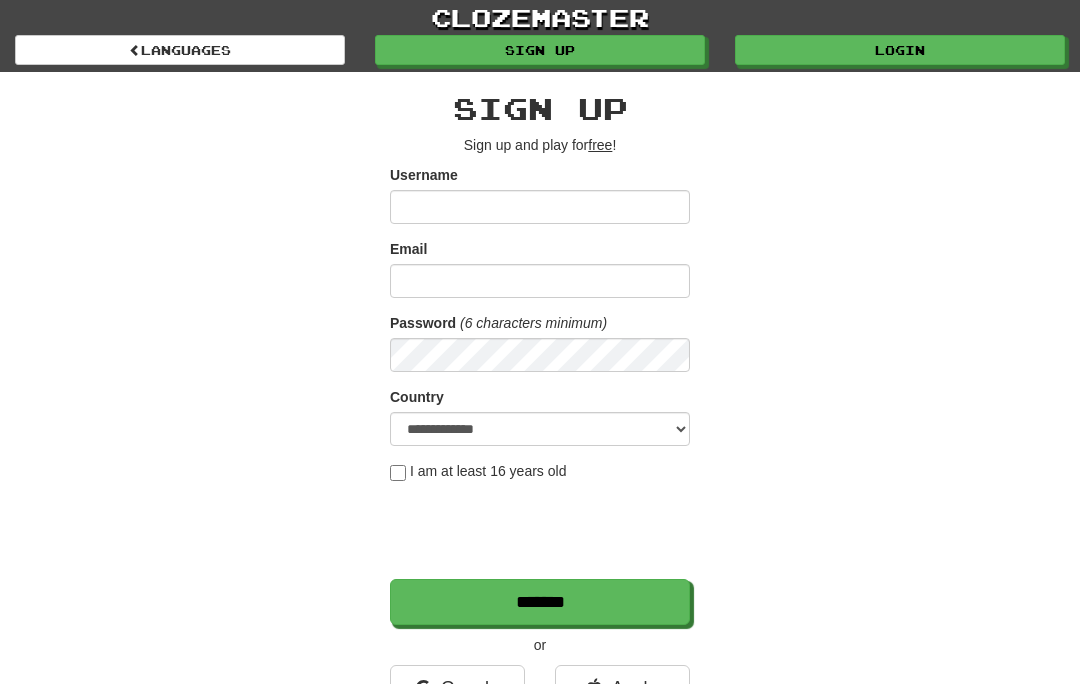 click on "Login" at bounding box center (900, 50) 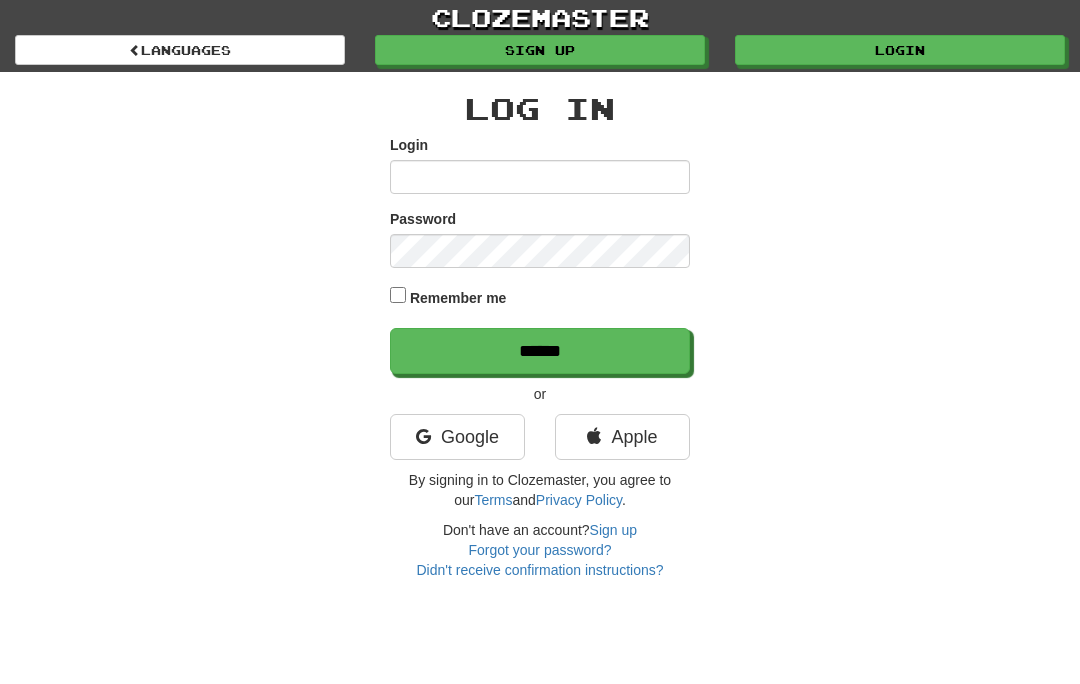 scroll, scrollTop: 0, scrollLeft: 0, axis: both 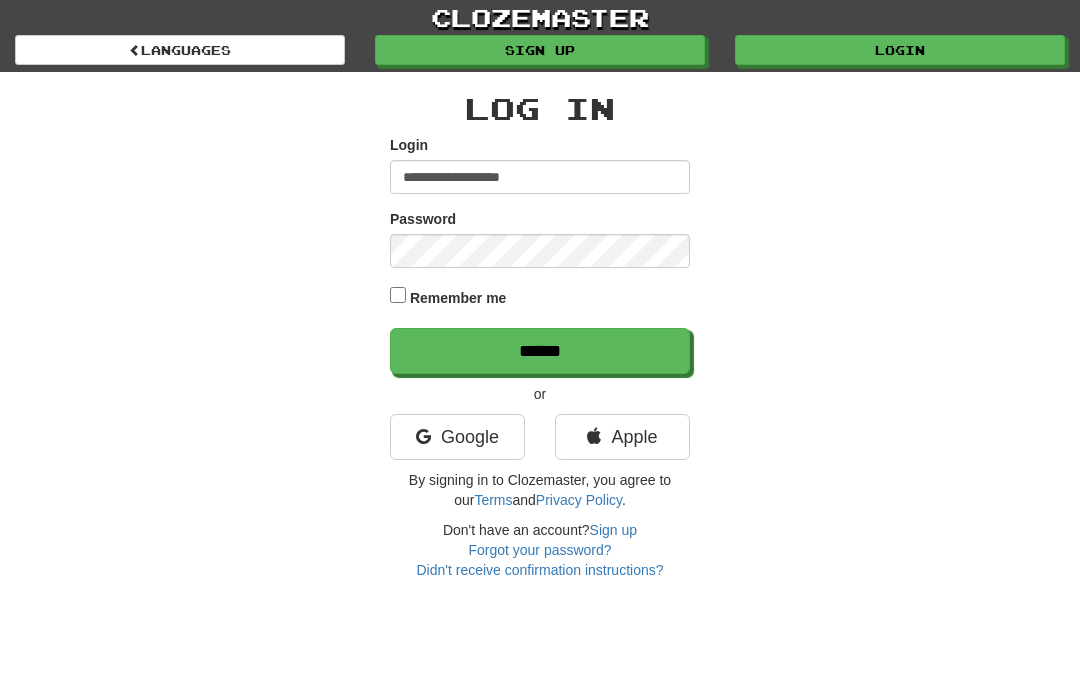 type on "**********" 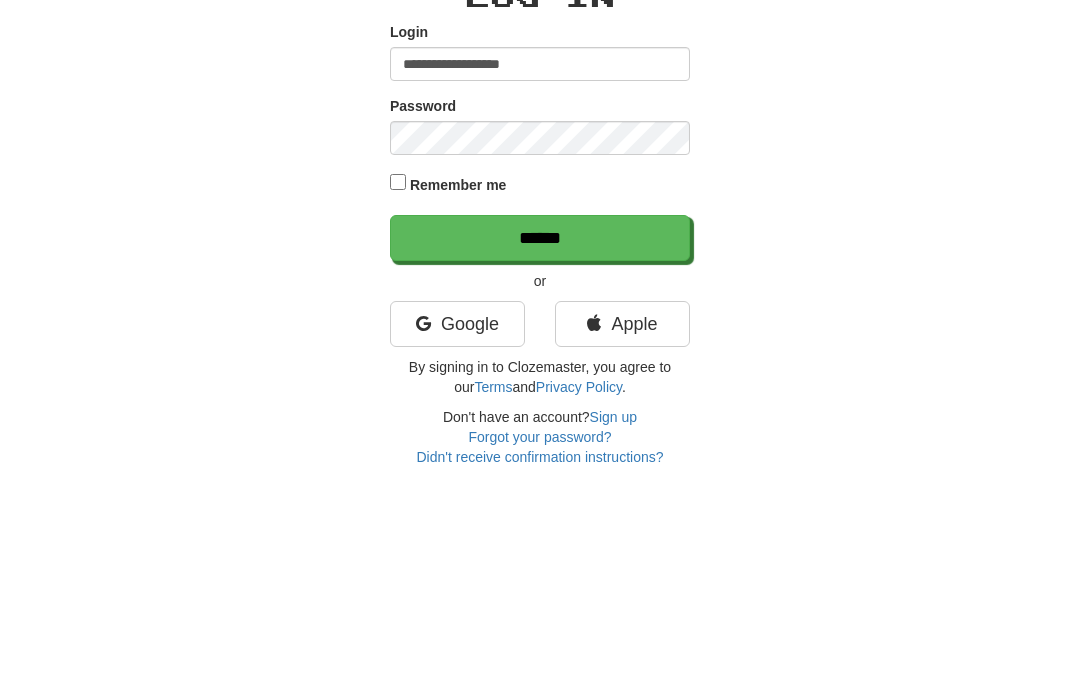 click on "******" at bounding box center (540, 351) 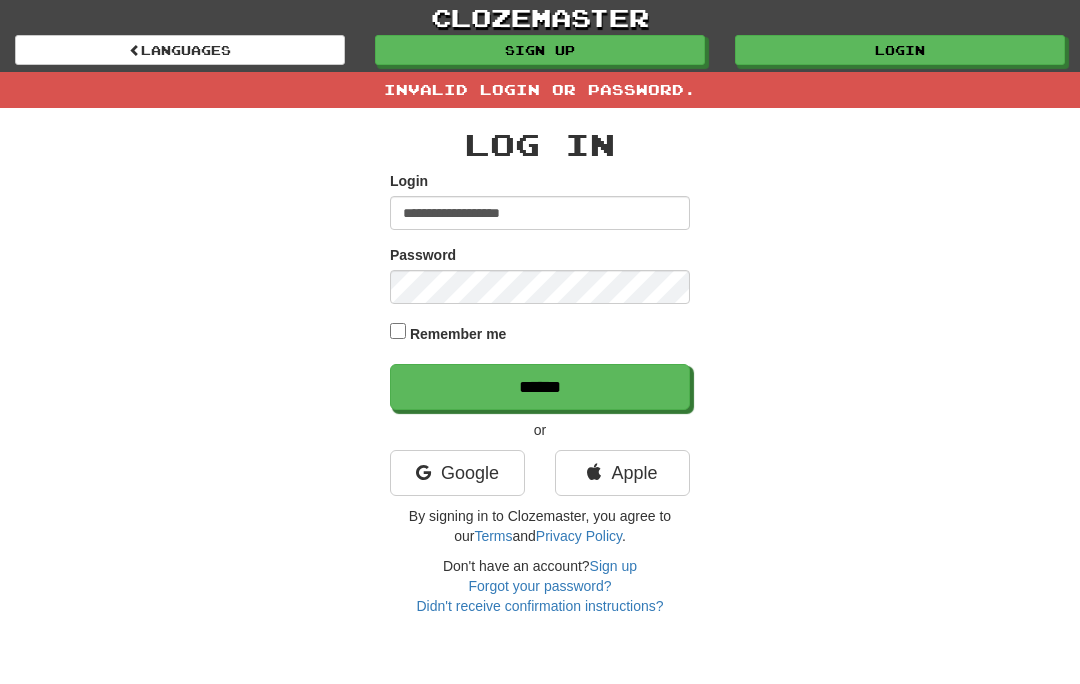 scroll, scrollTop: 0, scrollLeft: 0, axis: both 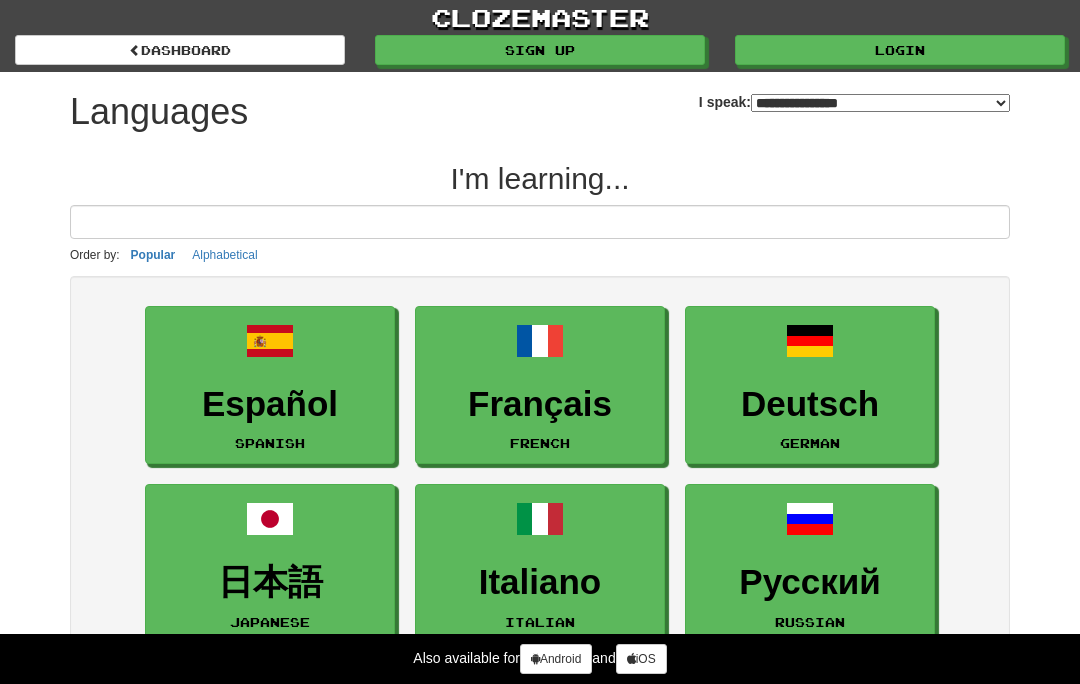 select on "*******" 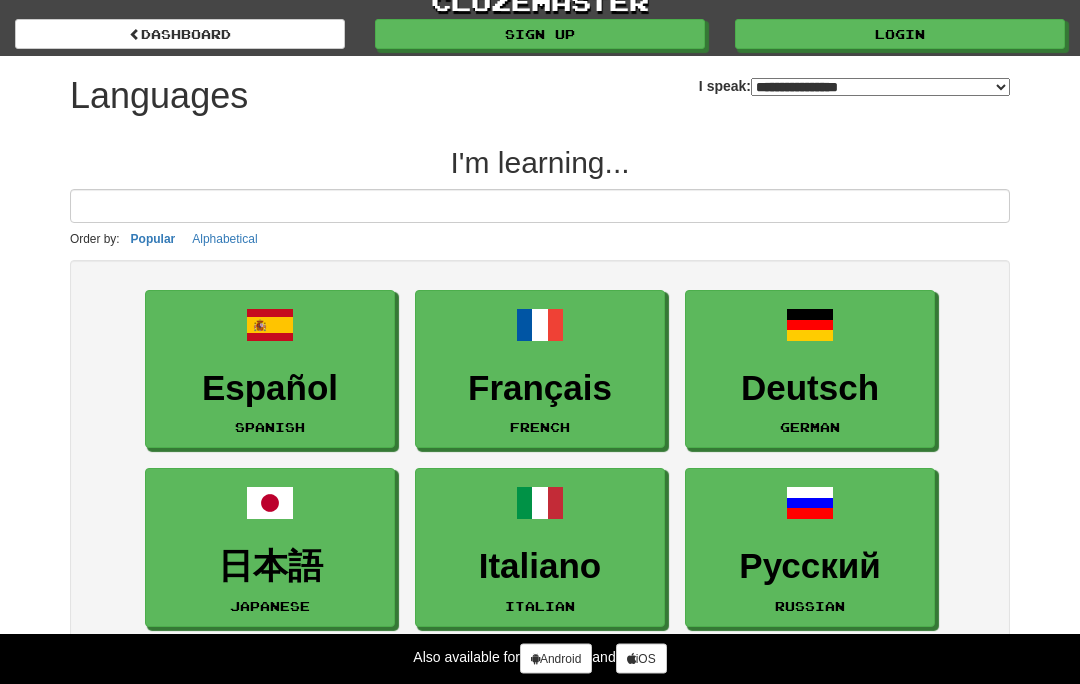 scroll, scrollTop: 16, scrollLeft: 0, axis: vertical 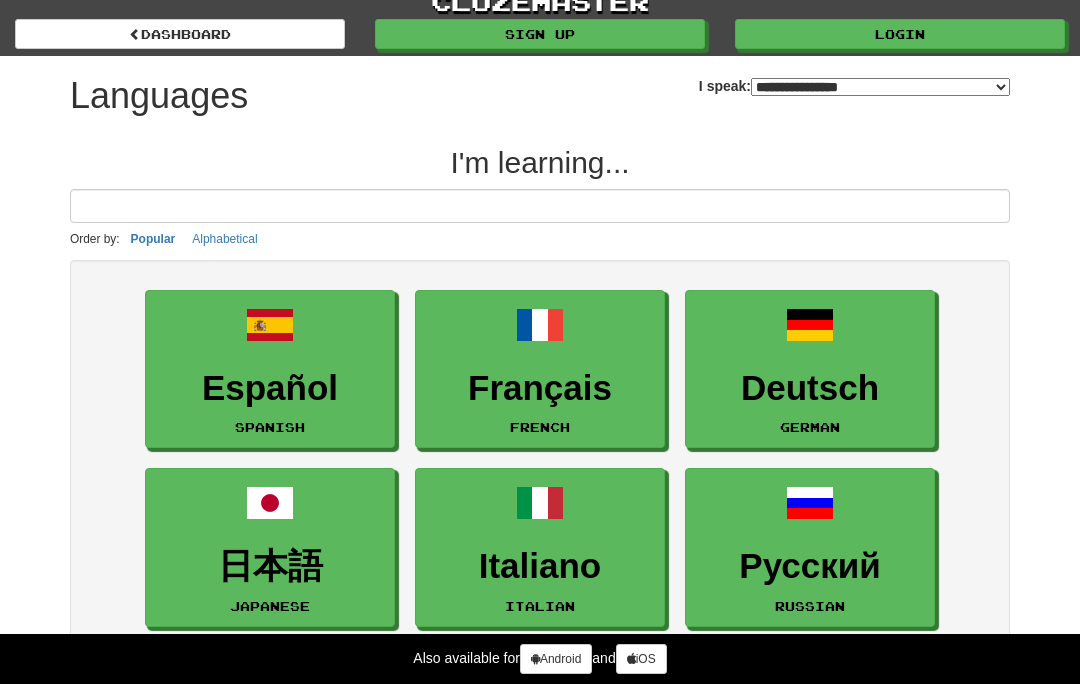 click on "日本語 Japanese" at bounding box center [270, 547] 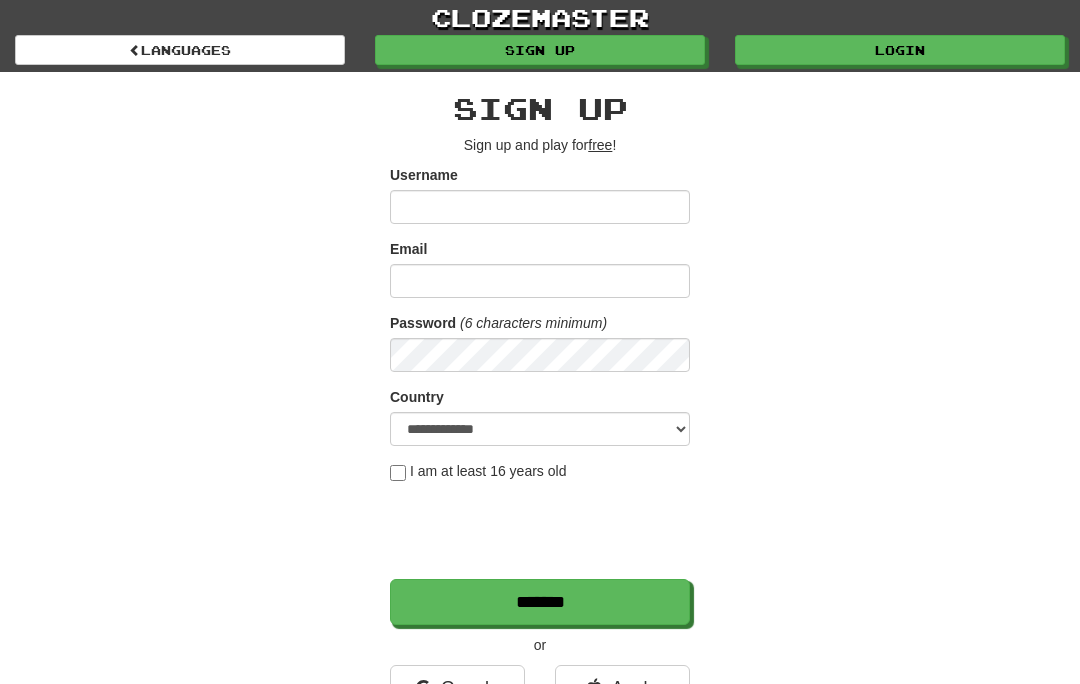 scroll, scrollTop: 0, scrollLeft: 0, axis: both 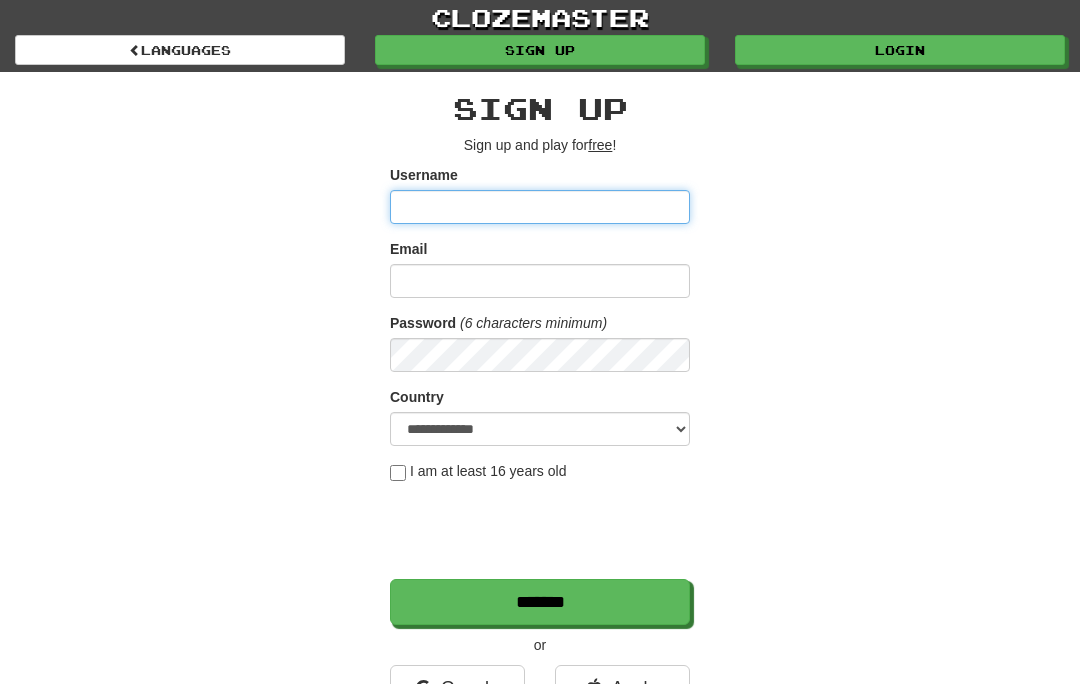 click on "Username" at bounding box center (540, 207) 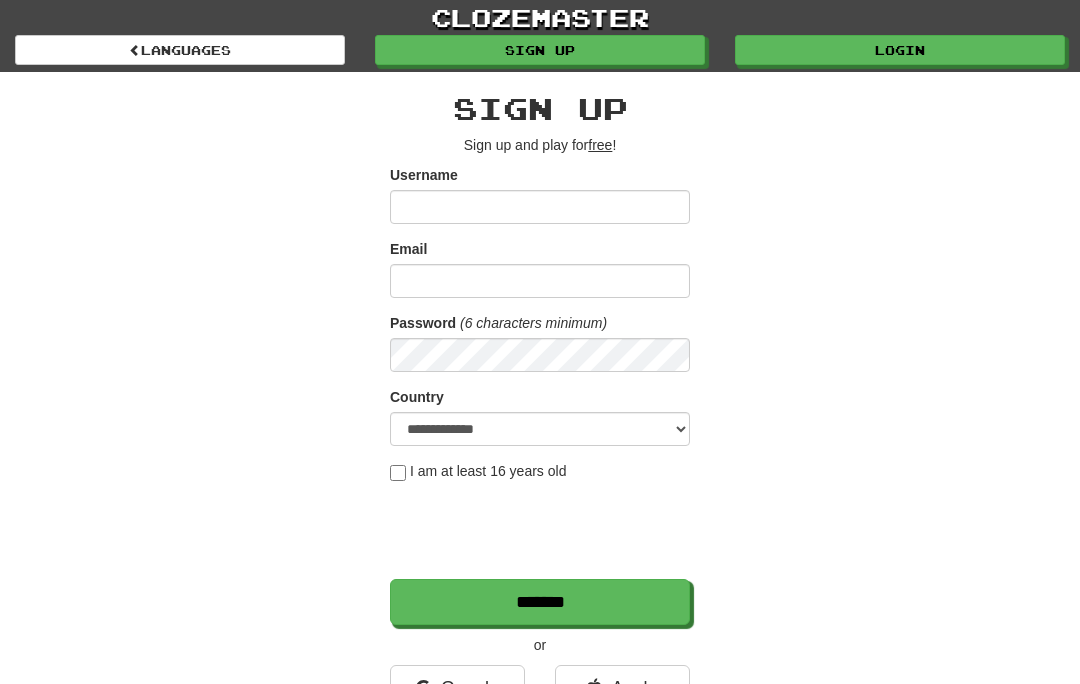 scroll, scrollTop: 0, scrollLeft: 0, axis: both 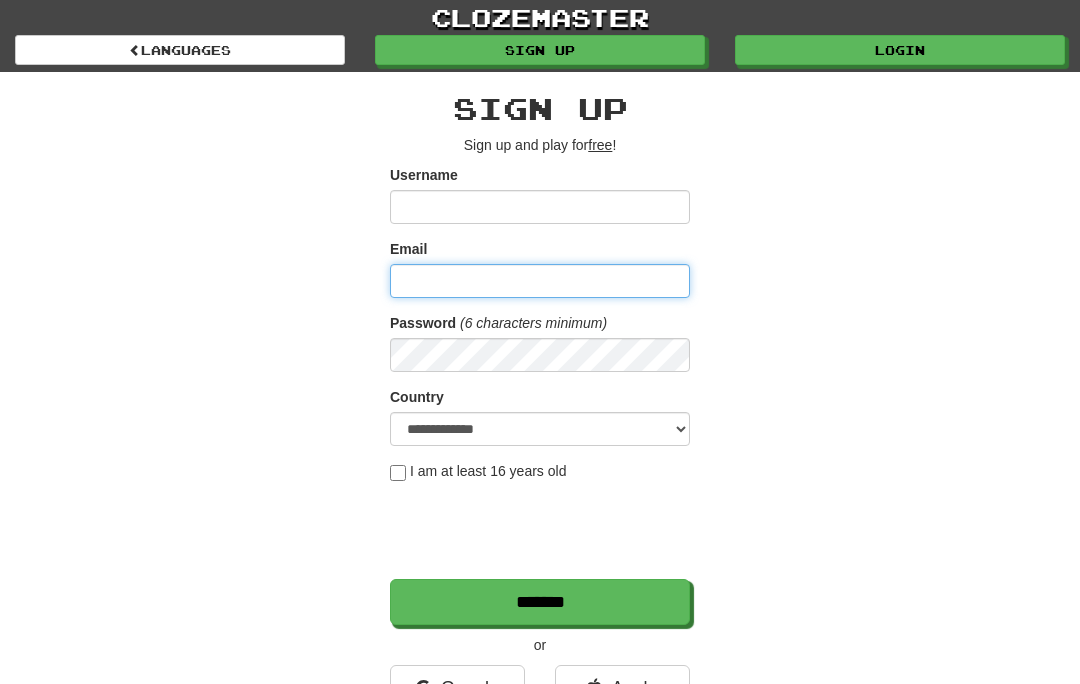 click on "Email" at bounding box center [540, 281] 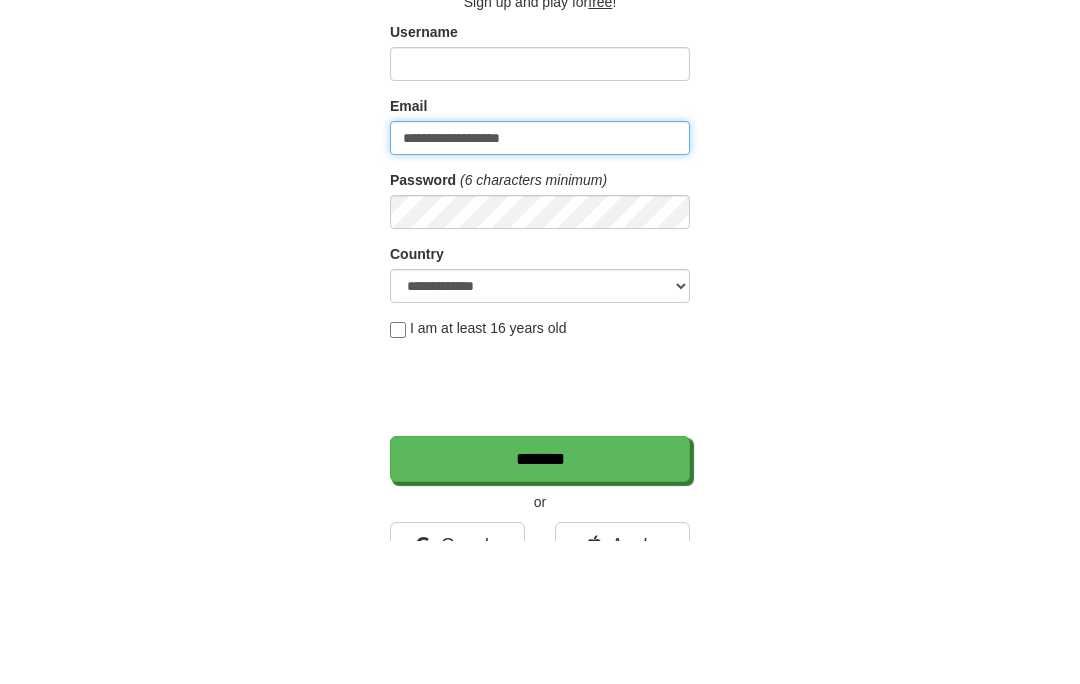 type on "**********" 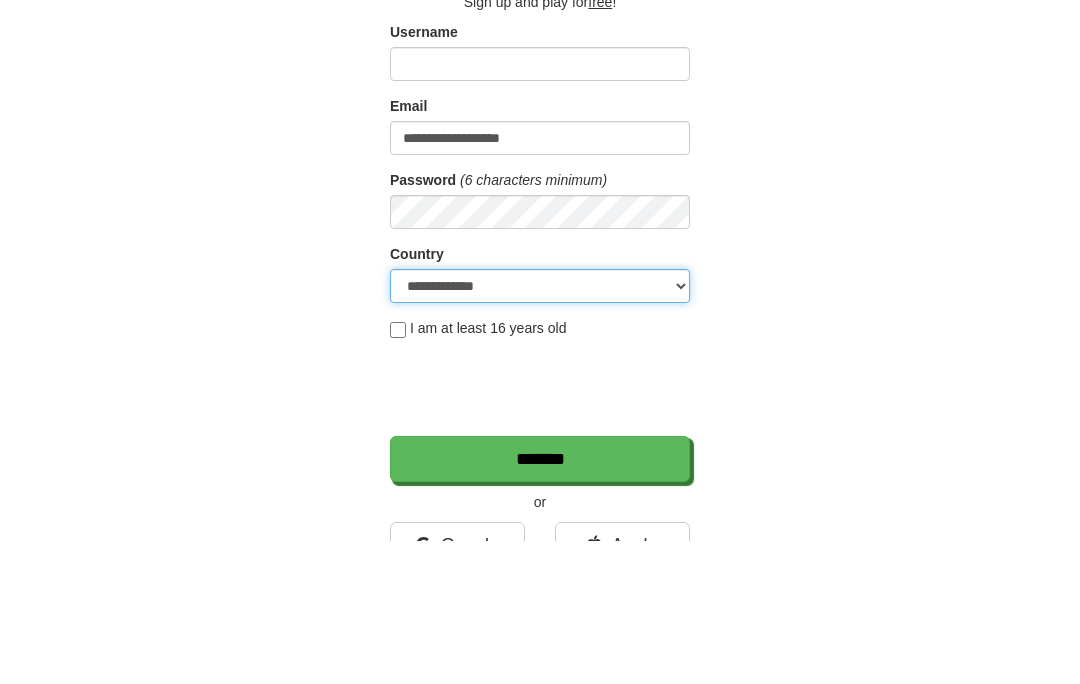 click on "**********" at bounding box center (540, 429) 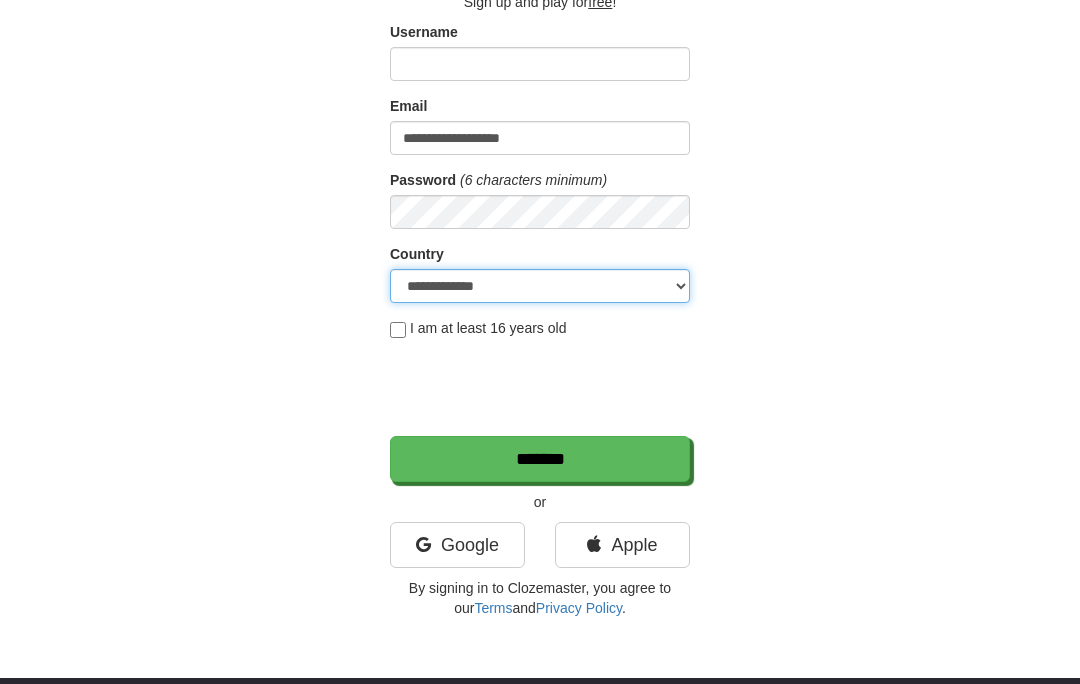 select on "**" 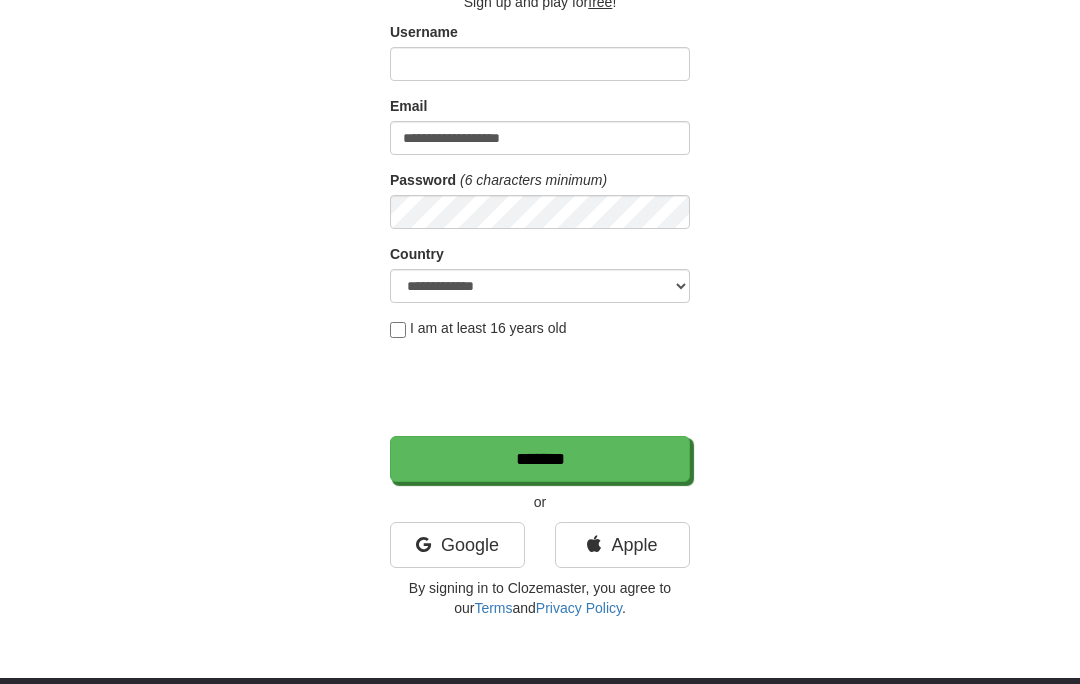 click on "*******" at bounding box center (540, 459) 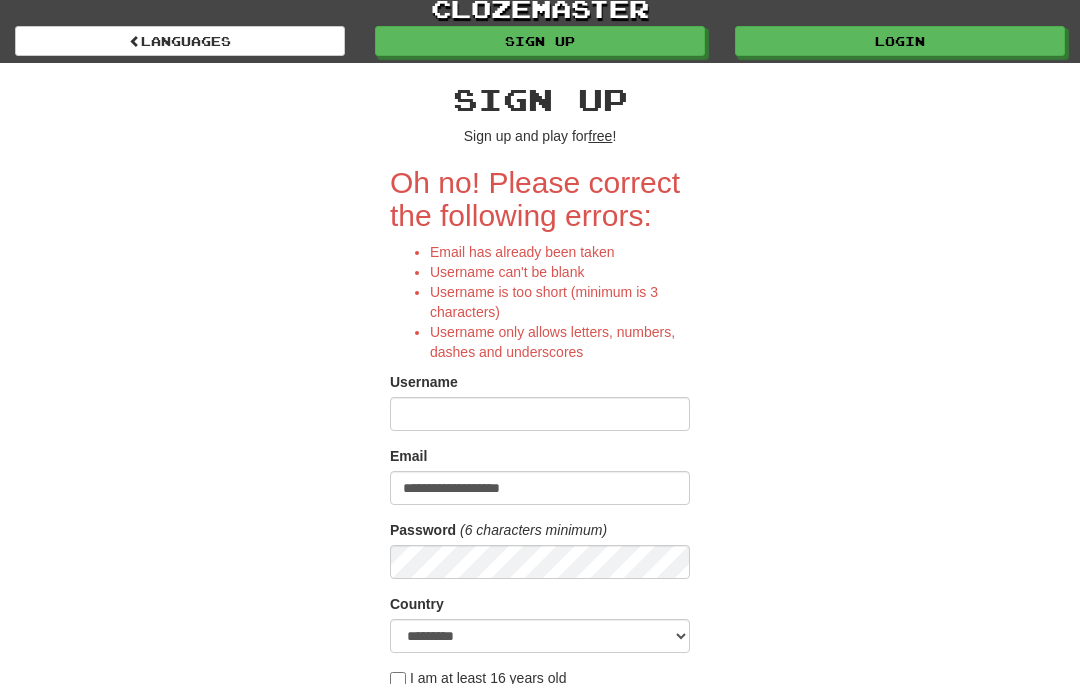 scroll, scrollTop: 0, scrollLeft: 0, axis: both 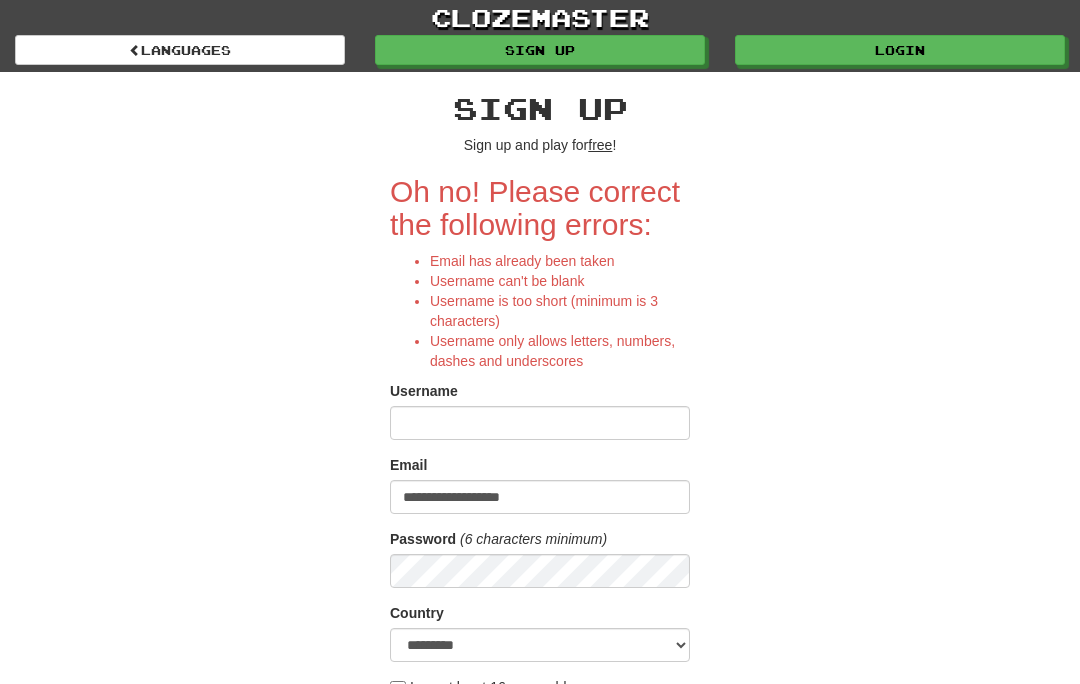 click on "Login" at bounding box center (900, 50) 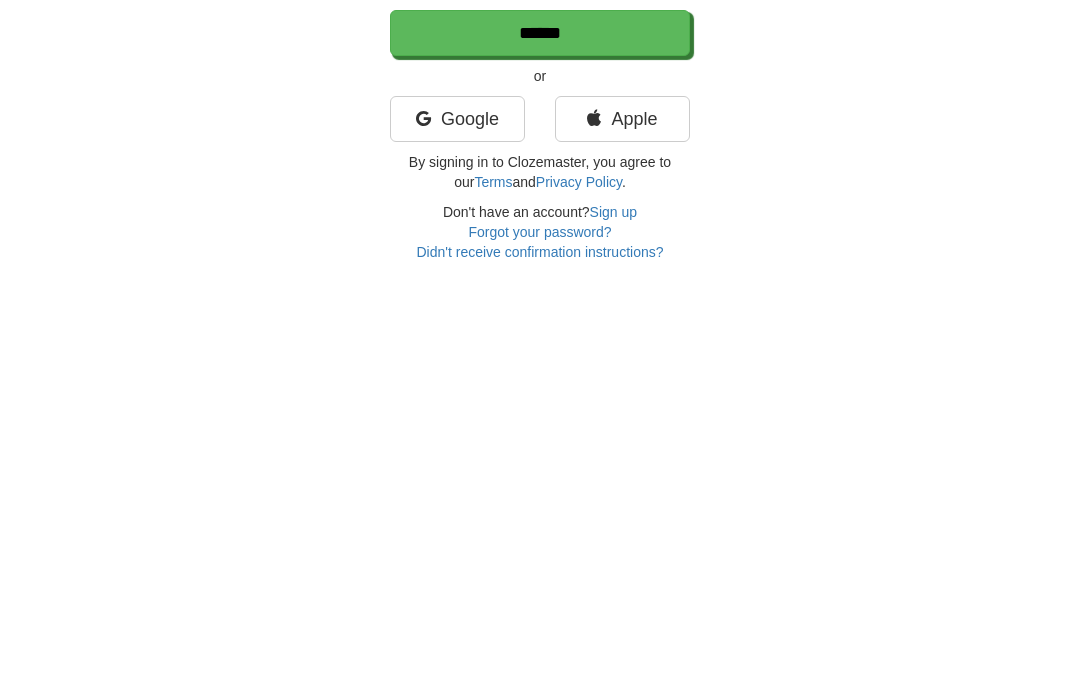 scroll, scrollTop: 40, scrollLeft: 0, axis: vertical 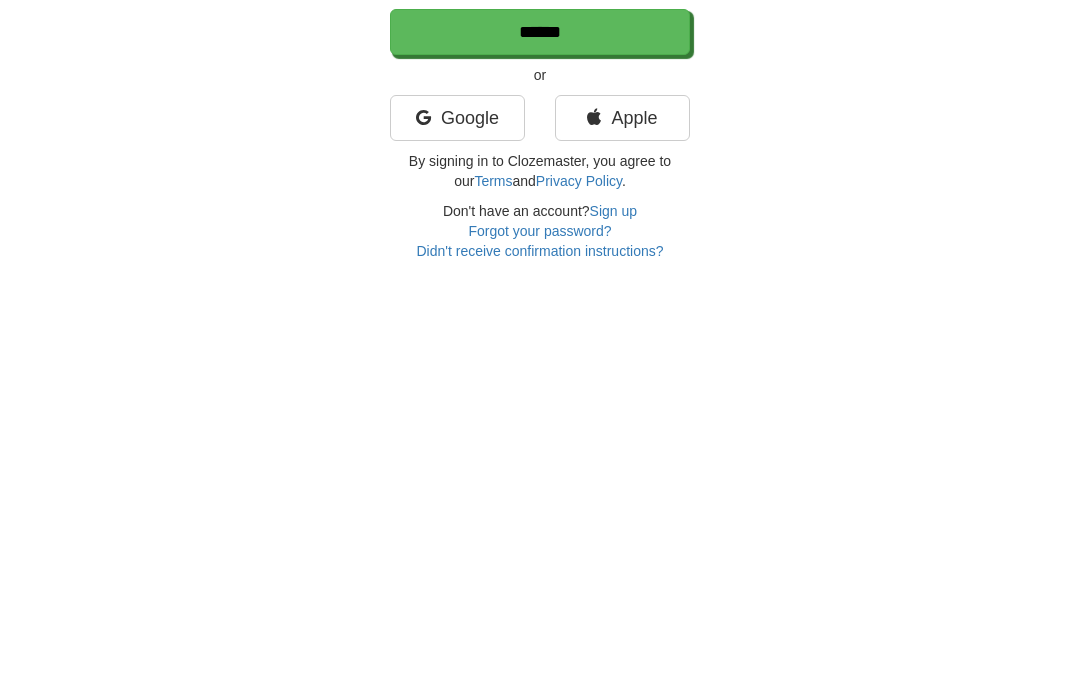 click on "Forgot your password?" at bounding box center [539, 510] 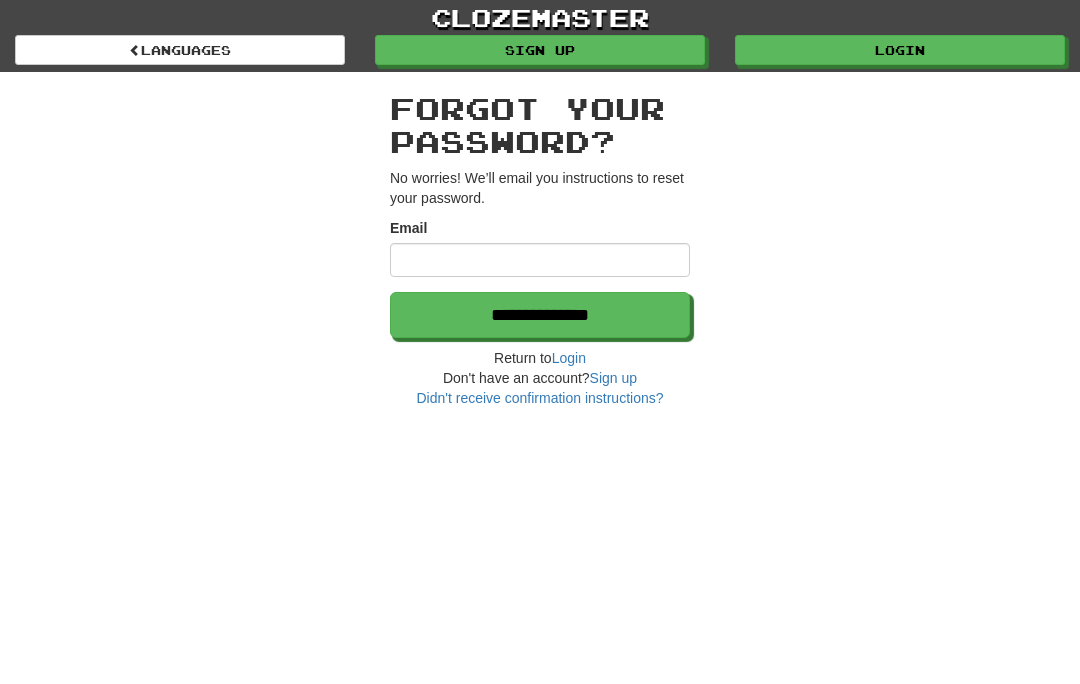 scroll, scrollTop: 0, scrollLeft: 0, axis: both 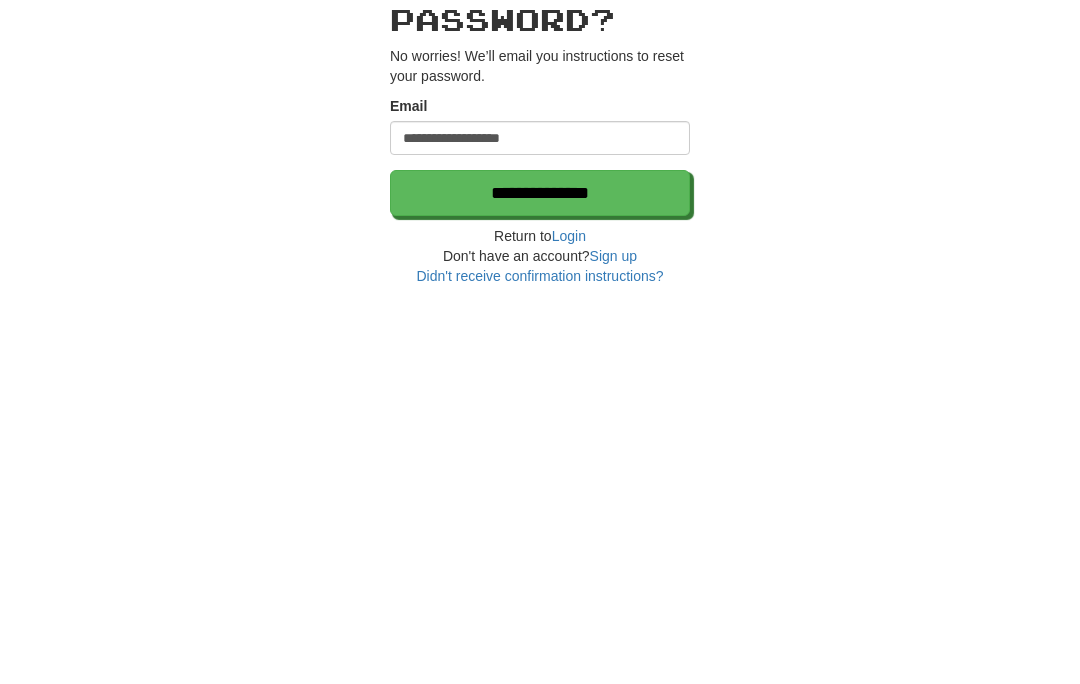 type on "**********" 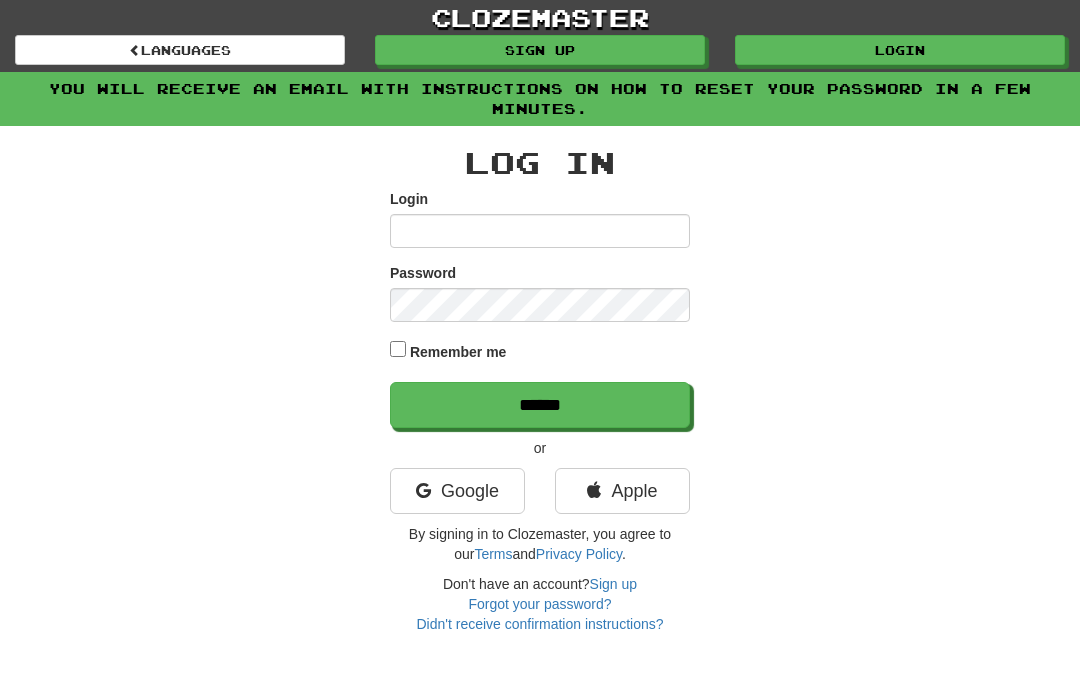 scroll, scrollTop: 0, scrollLeft: 0, axis: both 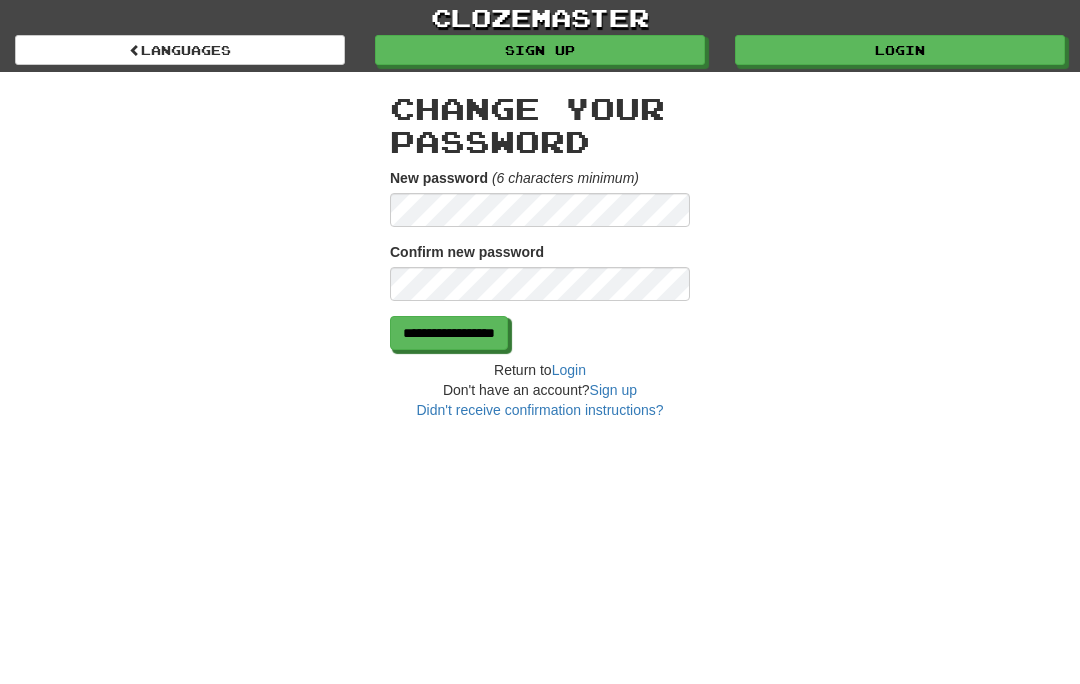 click on "**********" at bounding box center (449, 333) 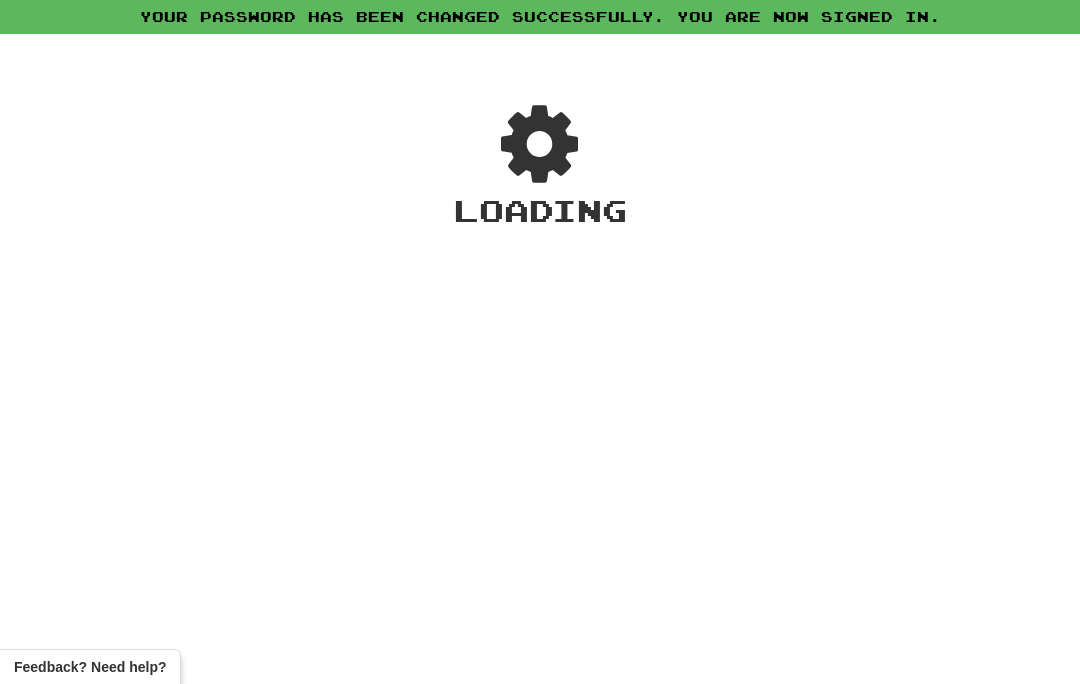scroll, scrollTop: 0, scrollLeft: 0, axis: both 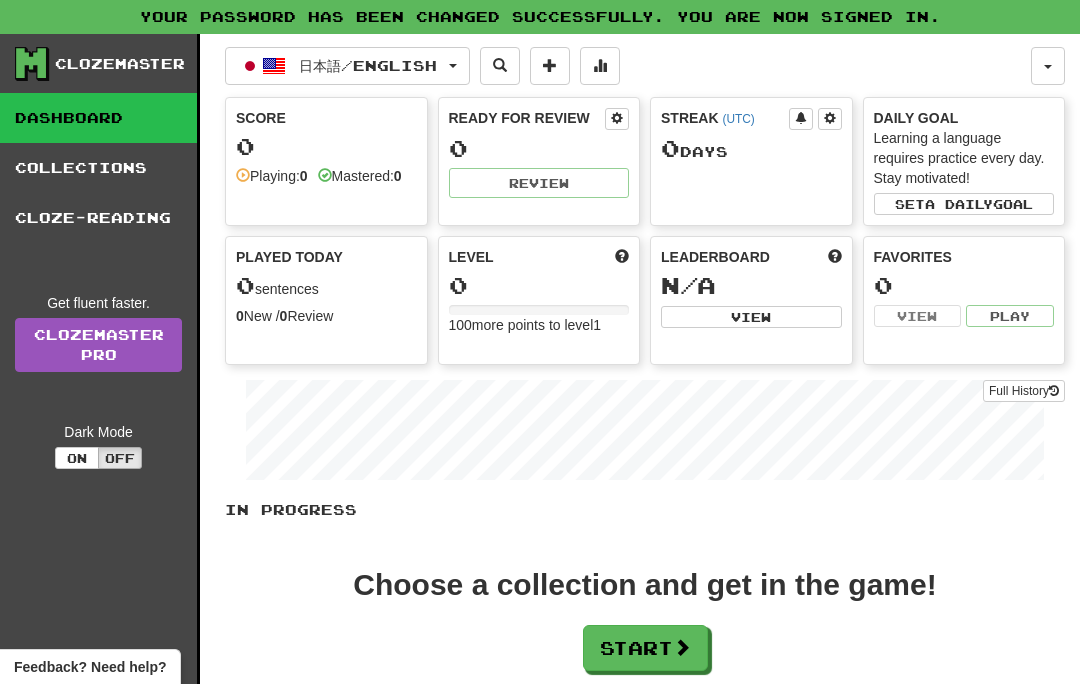 click on "日本語  /  English" at bounding box center [347, 66] 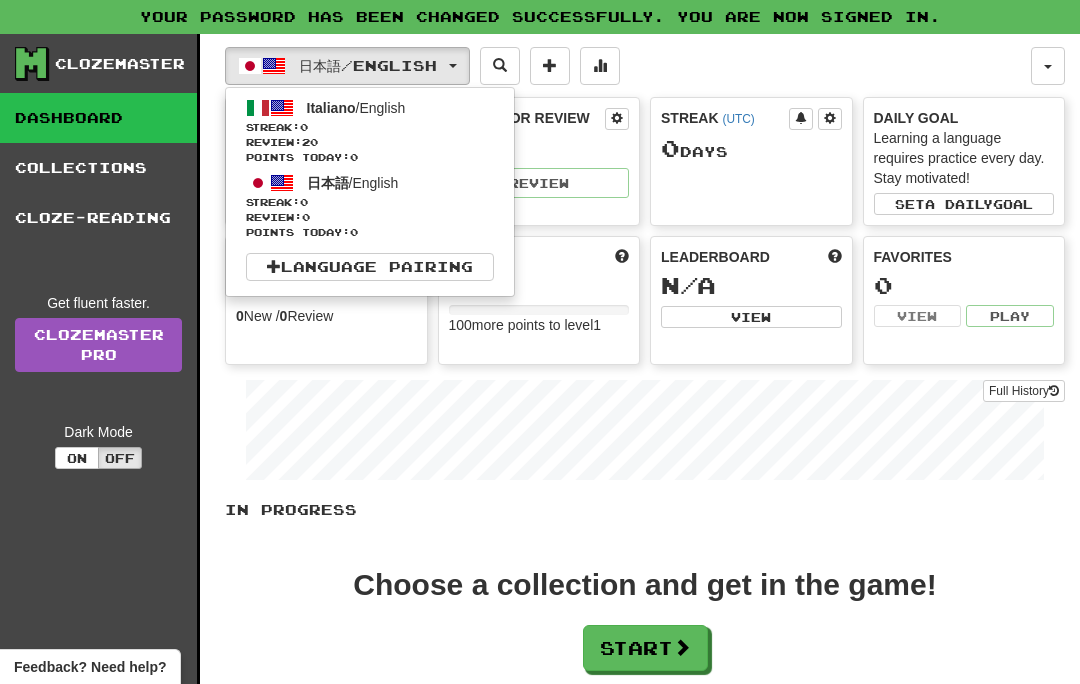 click on "Streak:  0" at bounding box center [370, 202] 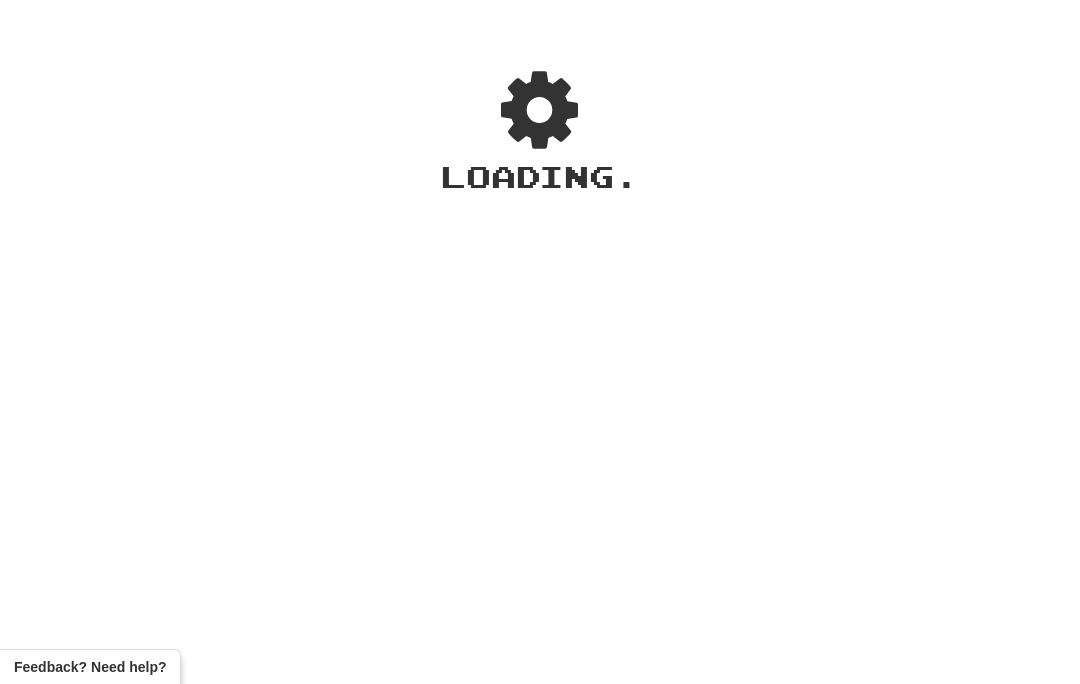 scroll, scrollTop: 0, scrollLeft: 0, axis: both 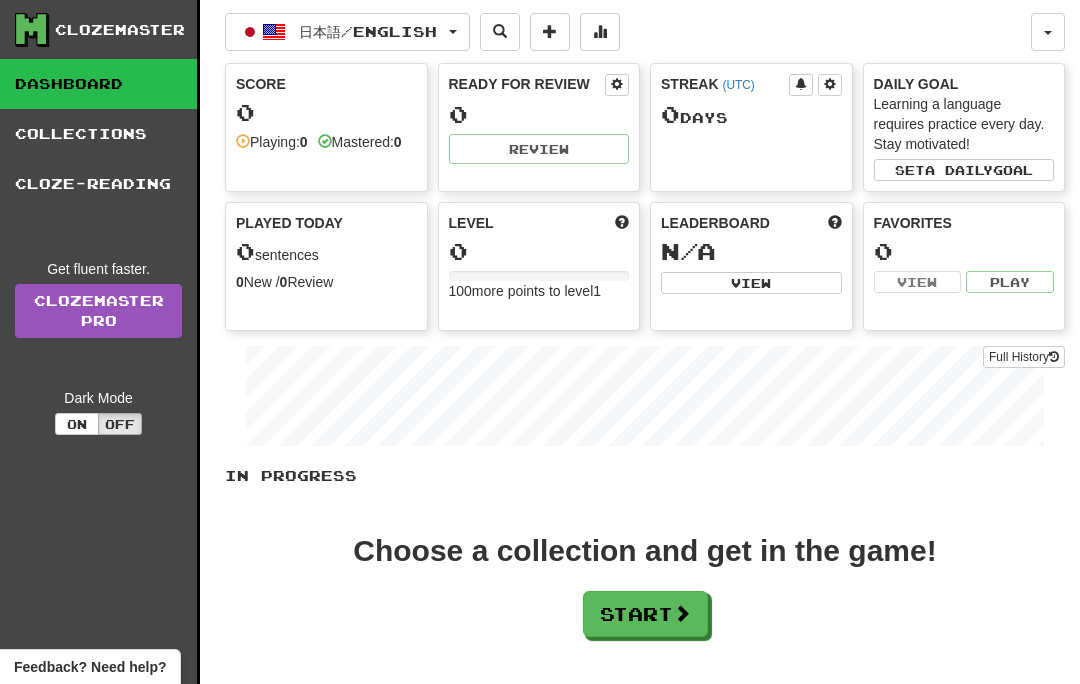 click on "Set  a daily  goal" at bounding box center (964, 170) 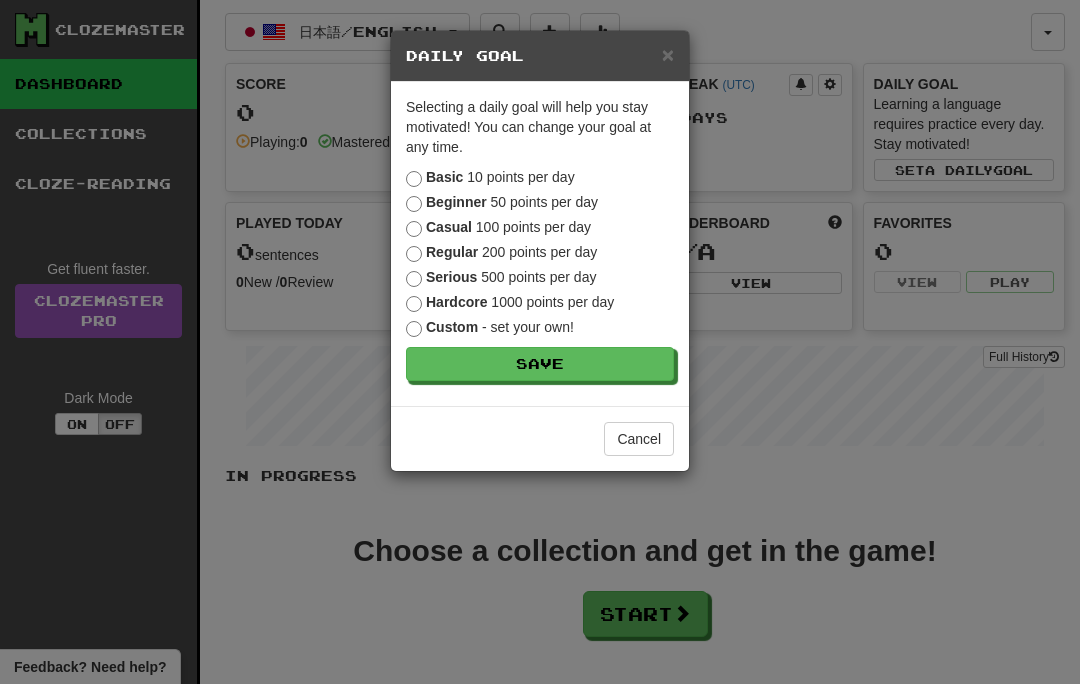 click on "Casual" at bounding box center [449, 227] 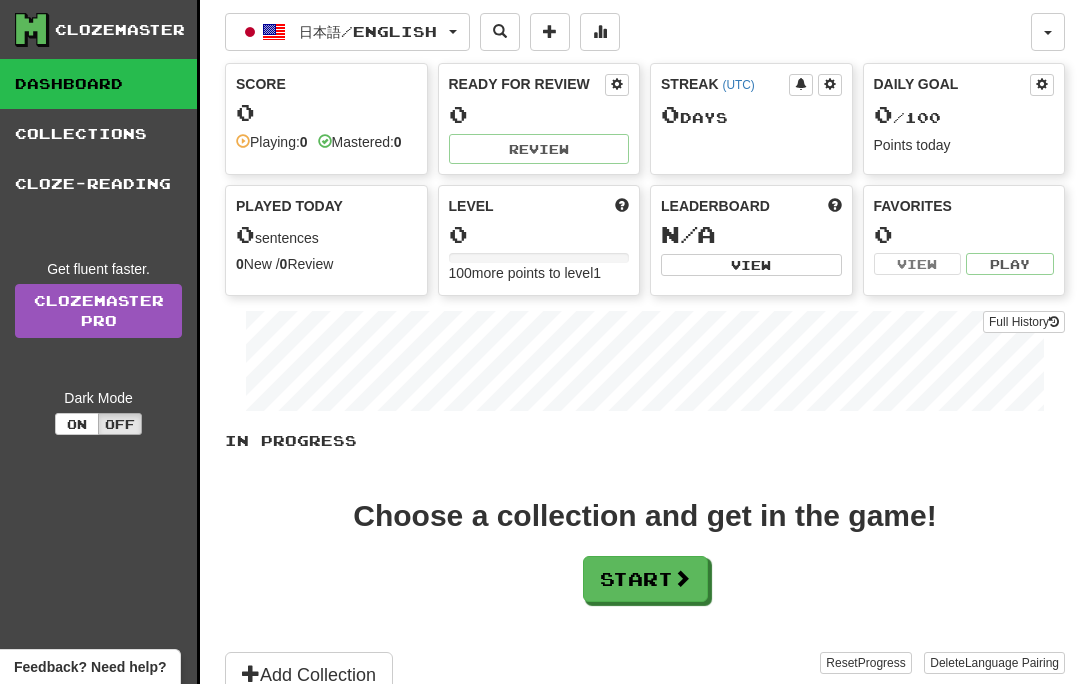 scroll, scrollTop: 0, scrollLeft: 0, axis: both 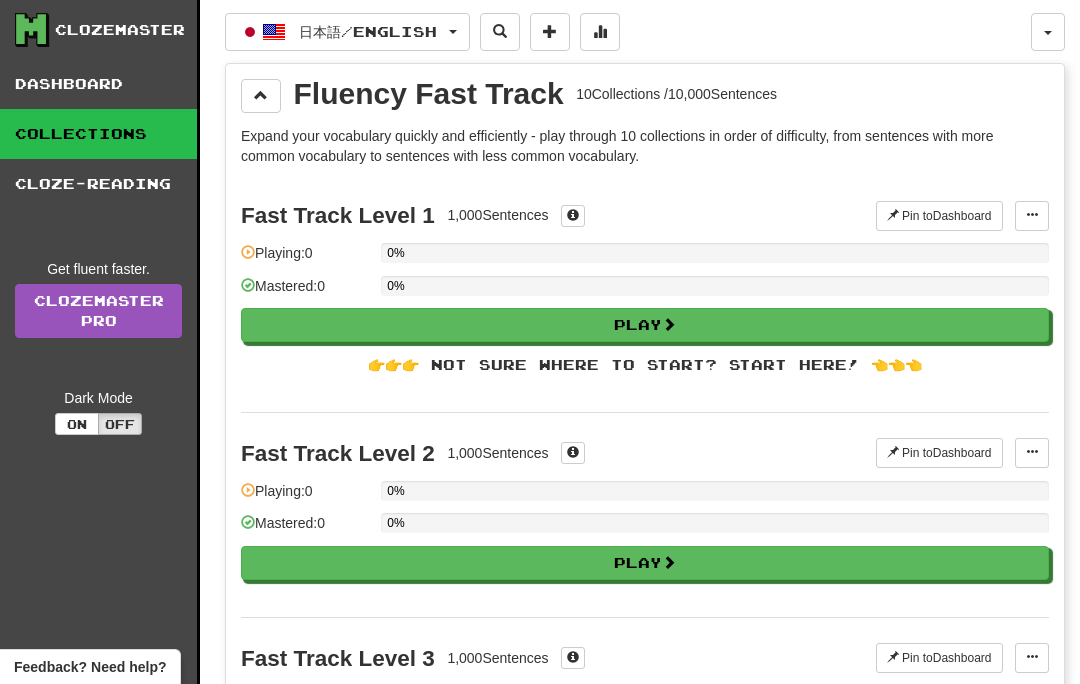 click on "Play" at bounding box center [645, 325] 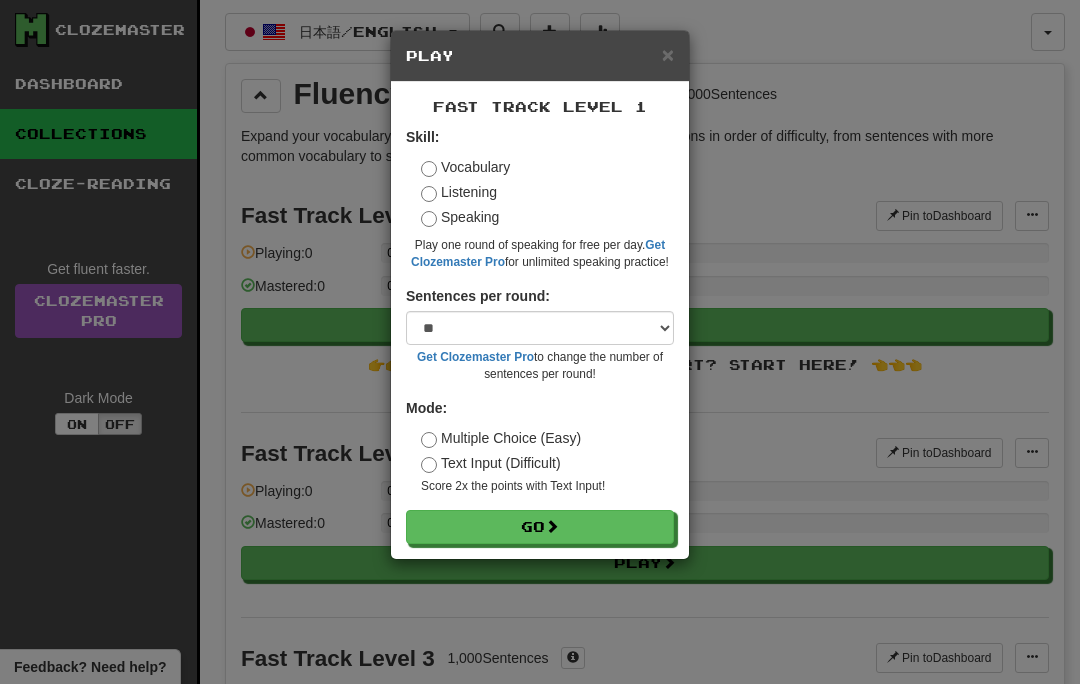 click on "Listening" at bounding box center [459, 192] 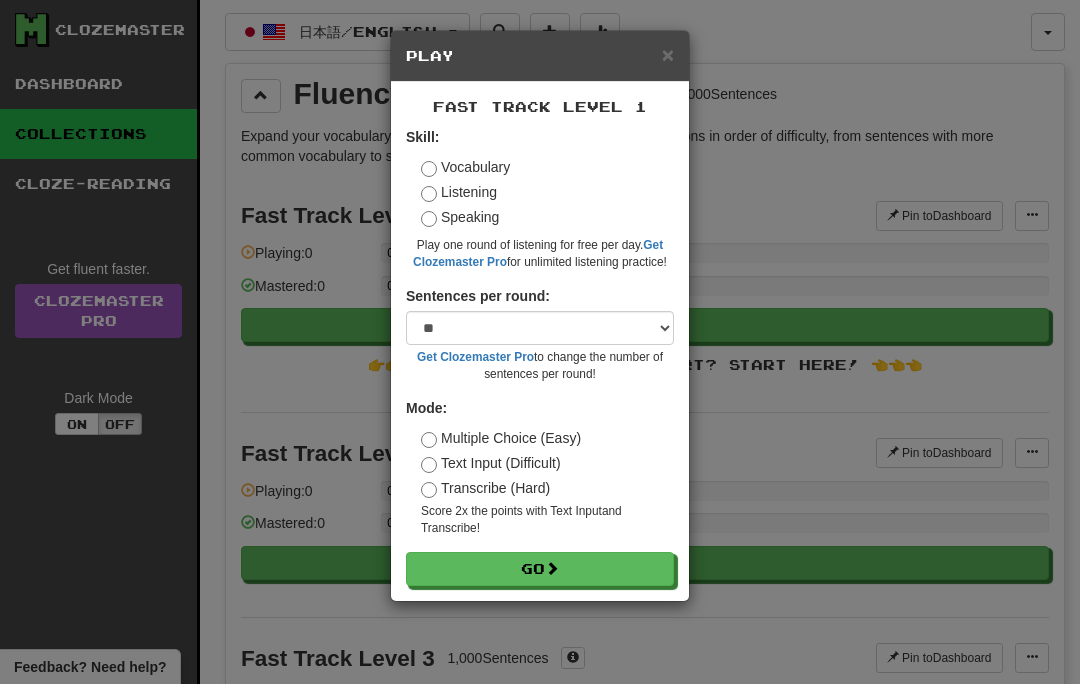 click on "Vocabulary" at bounding box center (465, 167) 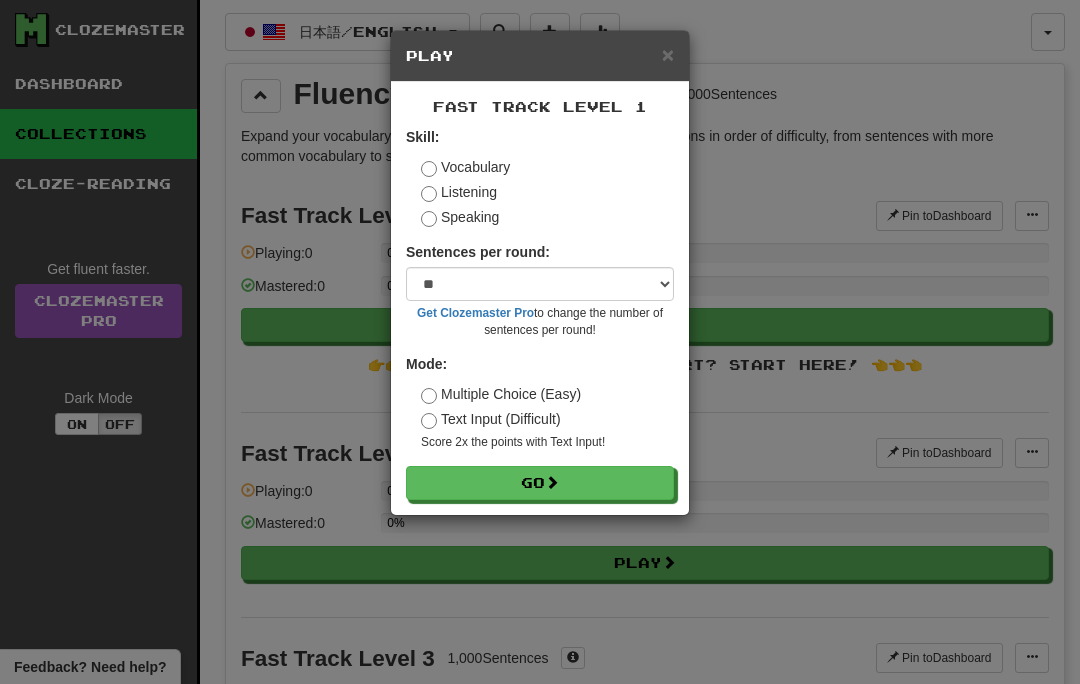 click on "Skill: Vocabulary Listening Speaking Sentences per round: * ** ** ** ** ** *** ******** Get Clozemaster Pro  to change the number of sentences per round! Mode: Multiple Choice (Easy) Text Input (Difficult) Score 2x the points with Text Input ! Go" at bounding box center [540, 313] 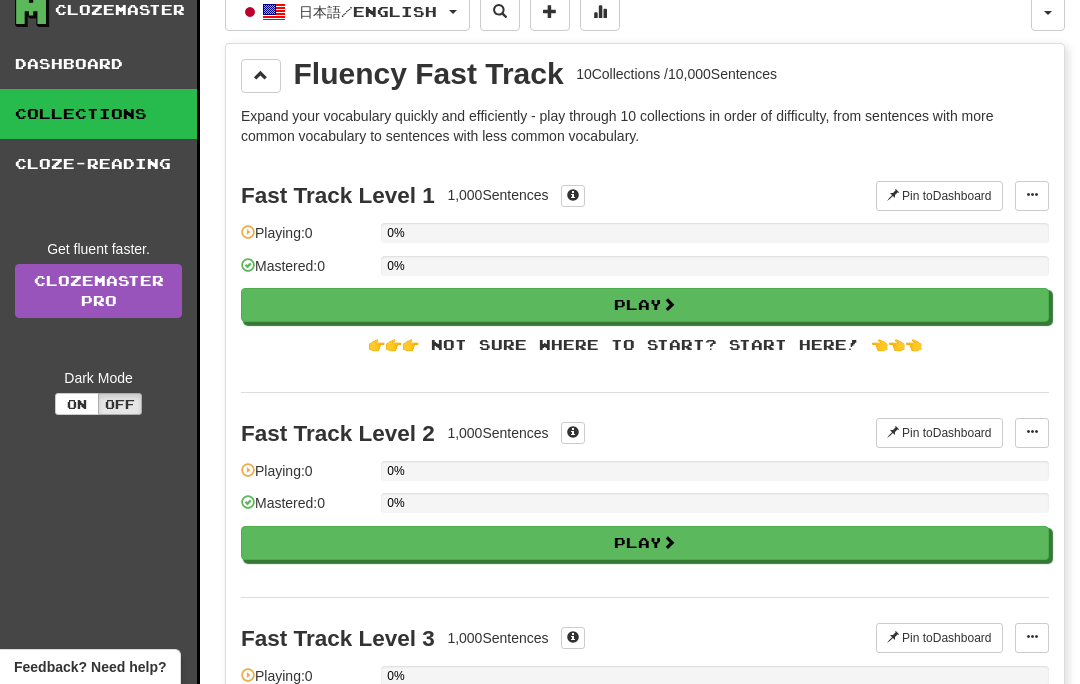 scroll, scrollTop: 0, scrollLeft: 0, axis: both 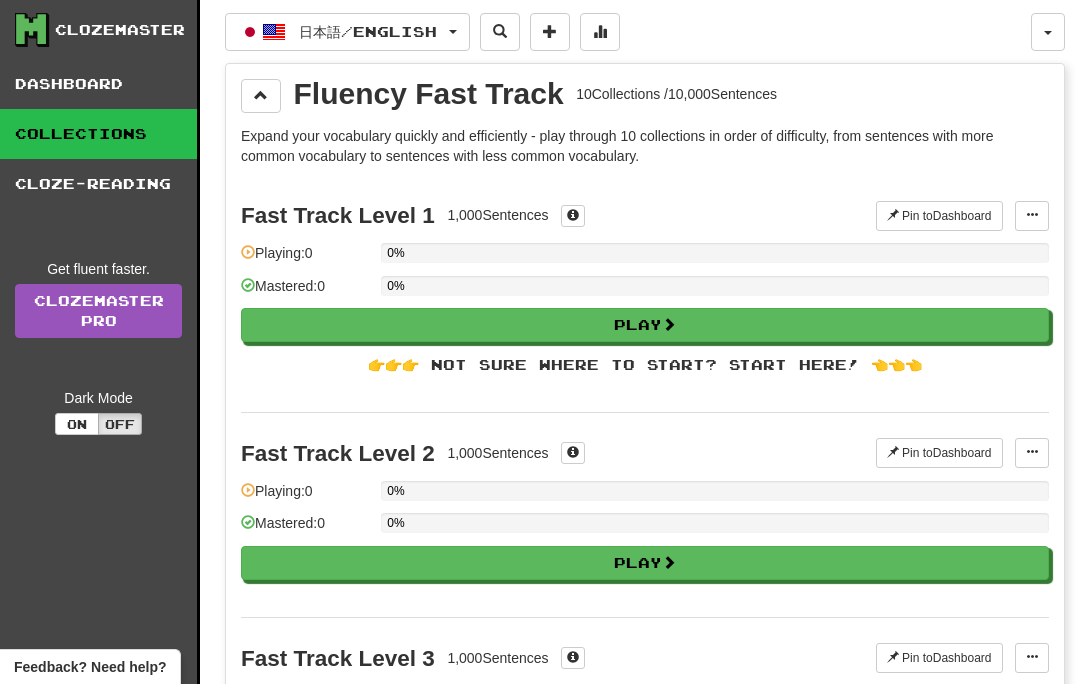 click on "Play" at bounding box center [645, 325] 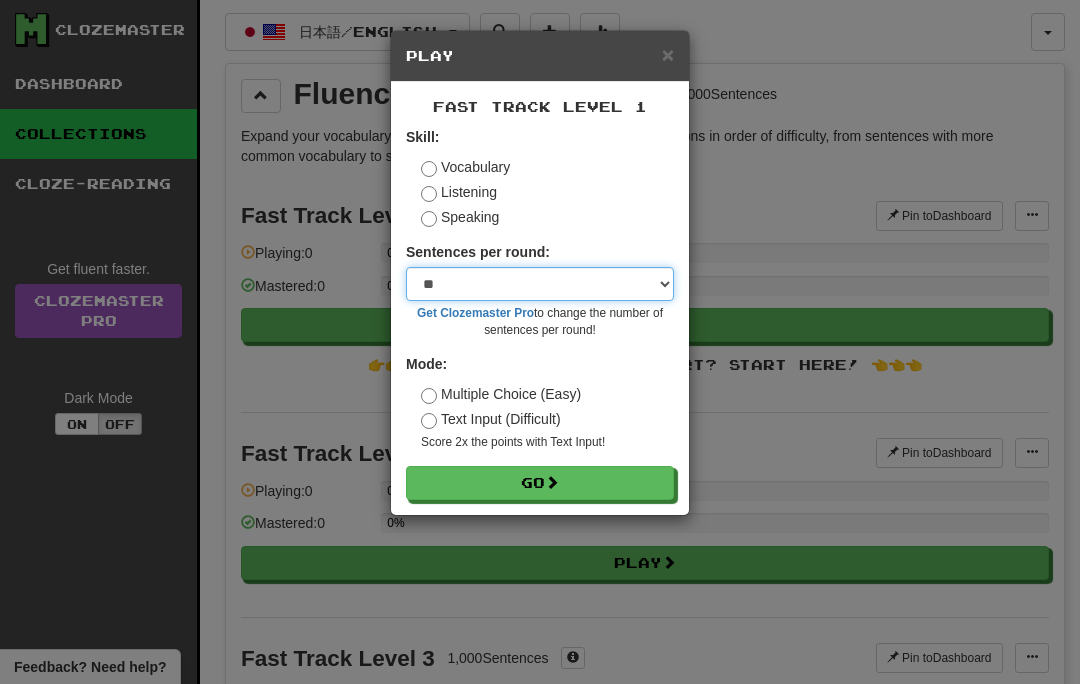 click on "* ** ** ** ** ** *** ********" at bounding box center (540, 284) 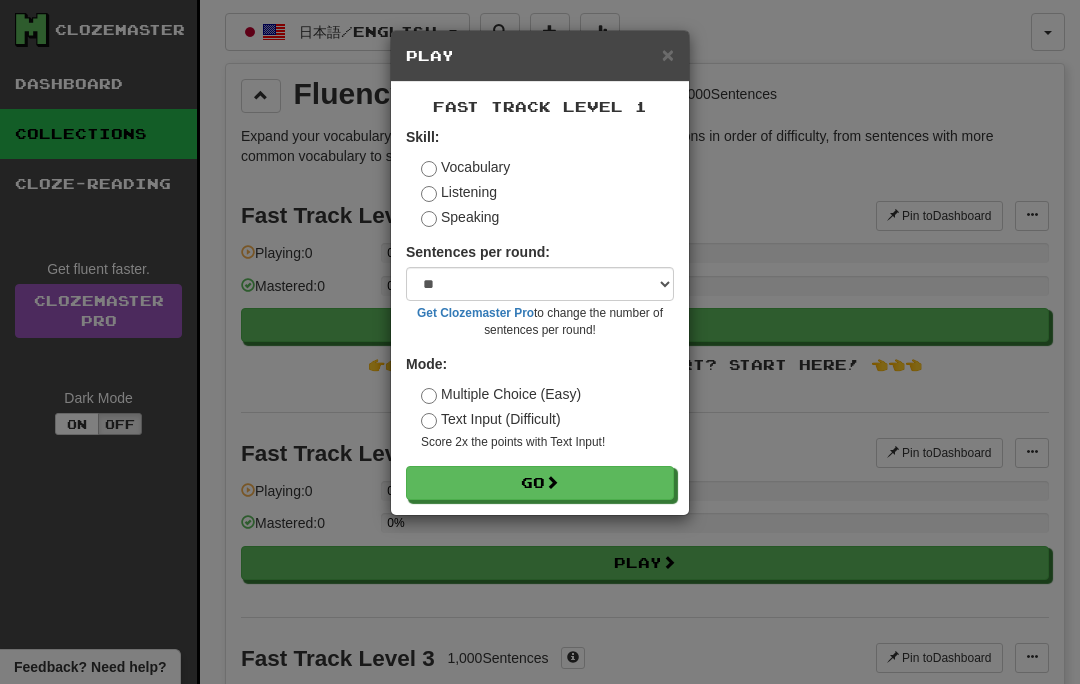 click on "Go" at bounding box center [540, 483] 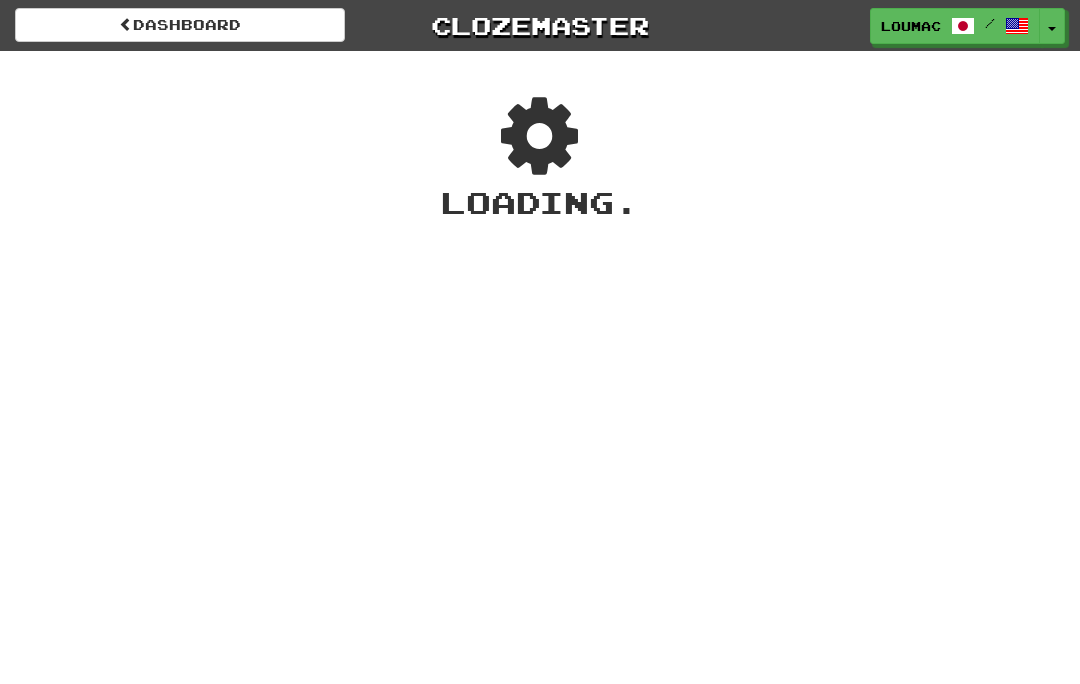 scroll, scrollTop: 0, scrollLeft: 0, axis: both 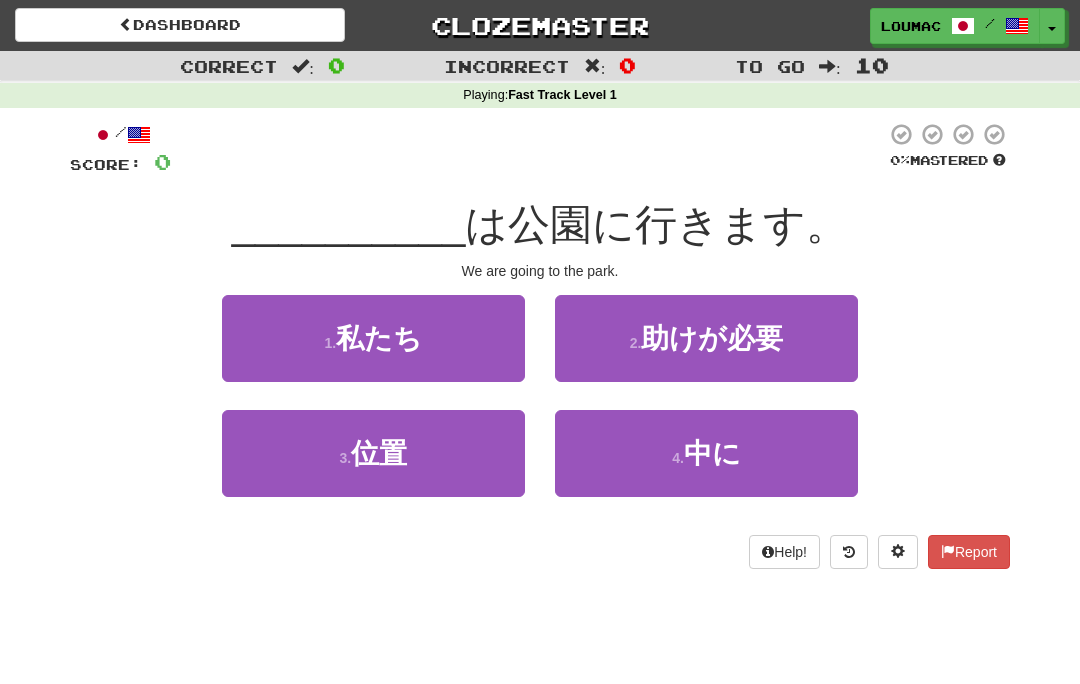 click on "中に" at bounding box center (712, 453) 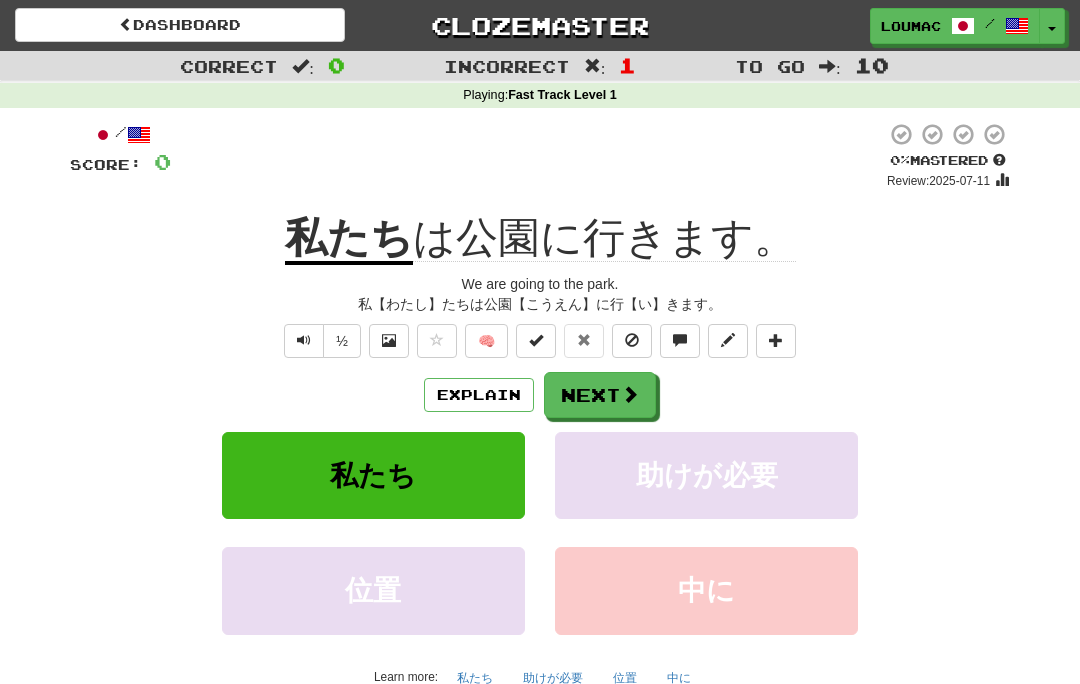 click on "Next" at bounding box center [600, 395] 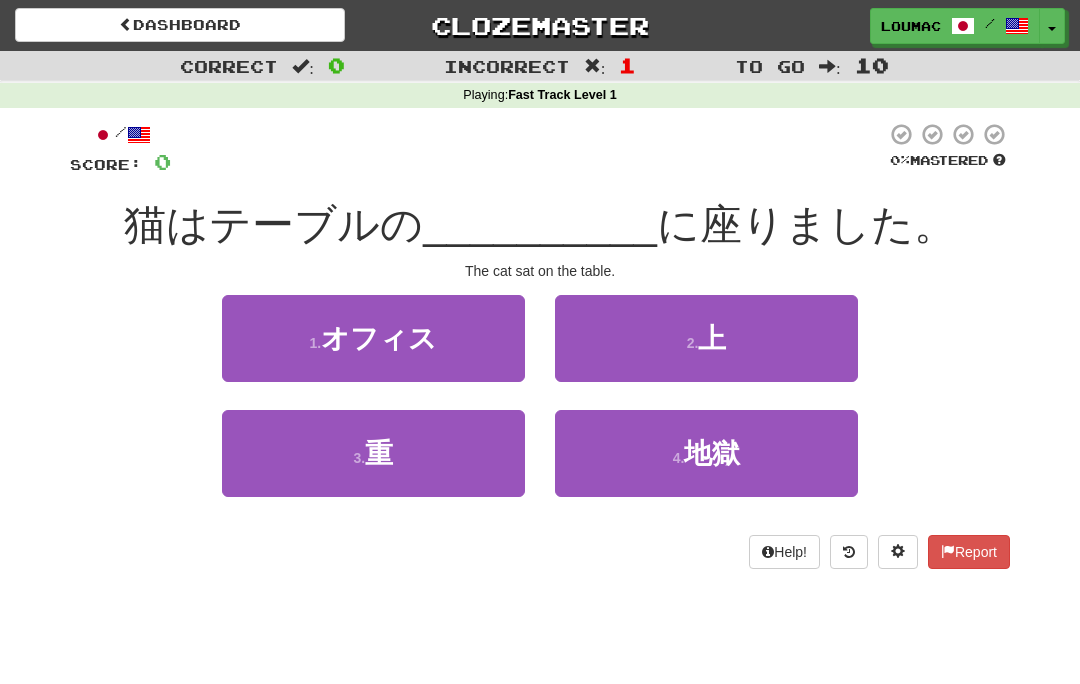 click on "上" at bounding box center (712, 338) 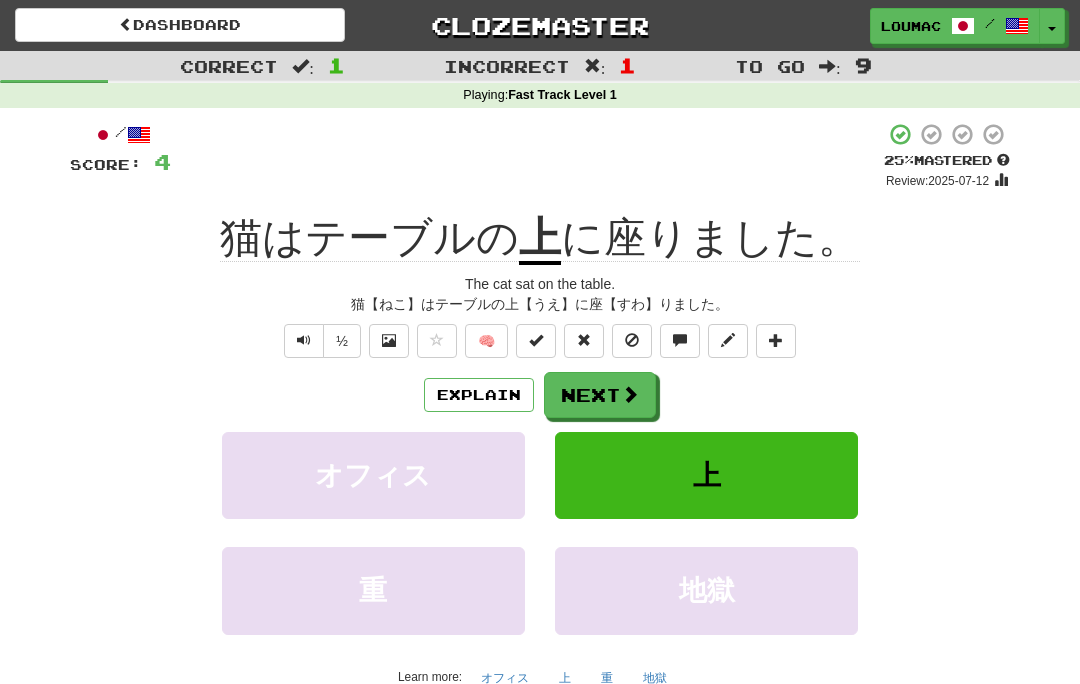 click on "Explain" at bounding box center [479, 395] 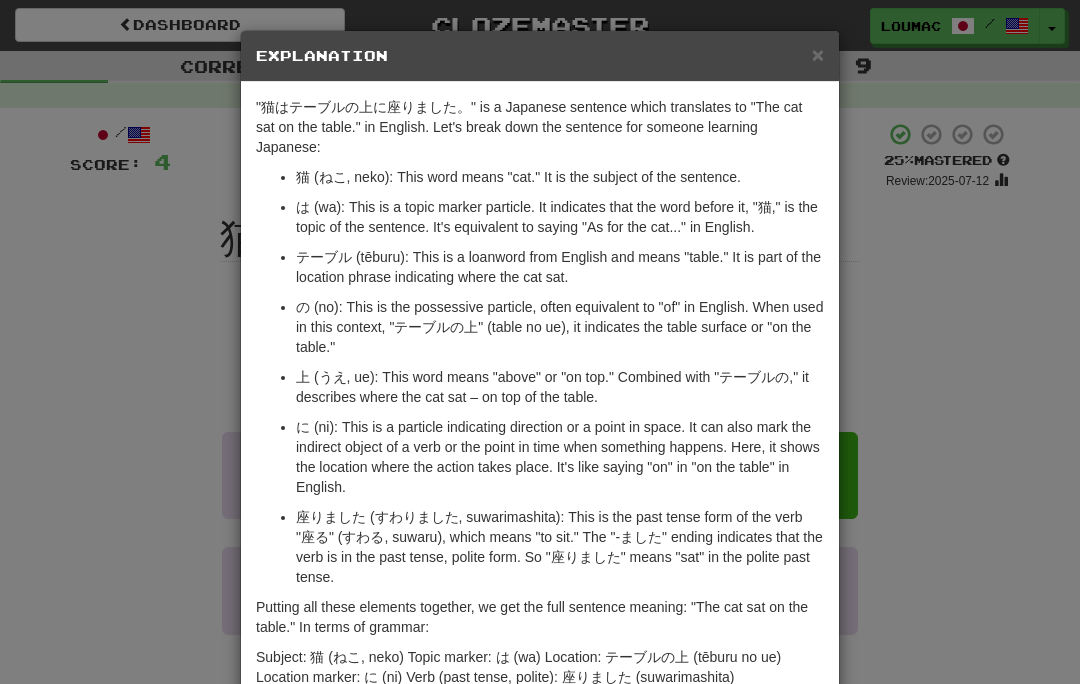 click on "×" at bounding box center (818, 54) 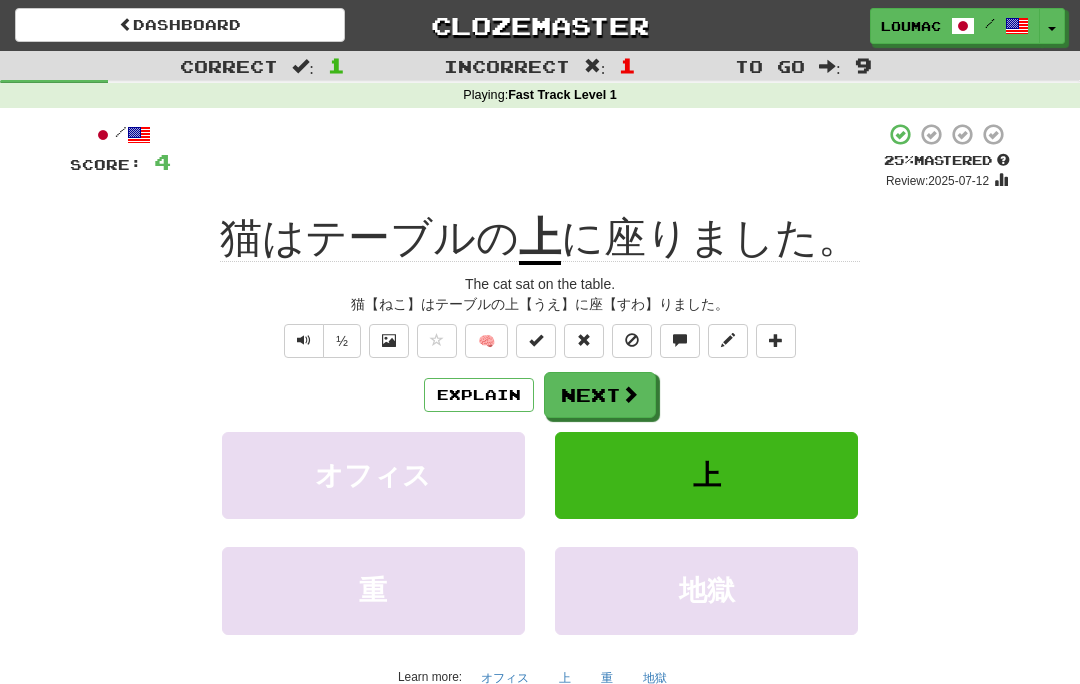 click at bounding box center (630, 394) 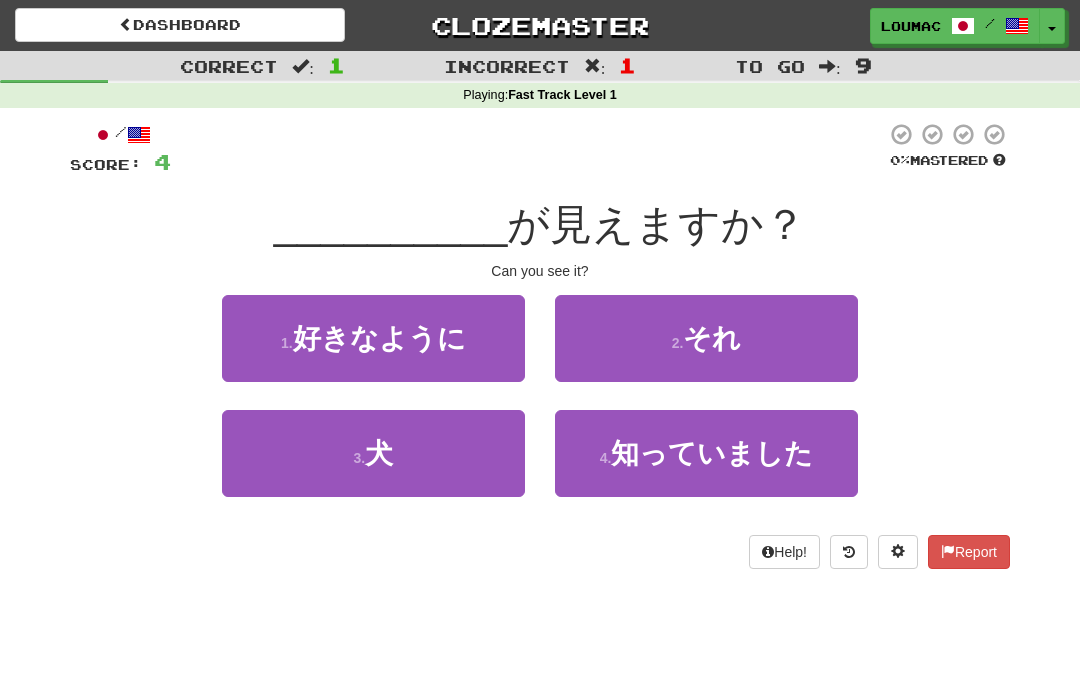 click on "2 .  それ" at bounding box center [706, 338] 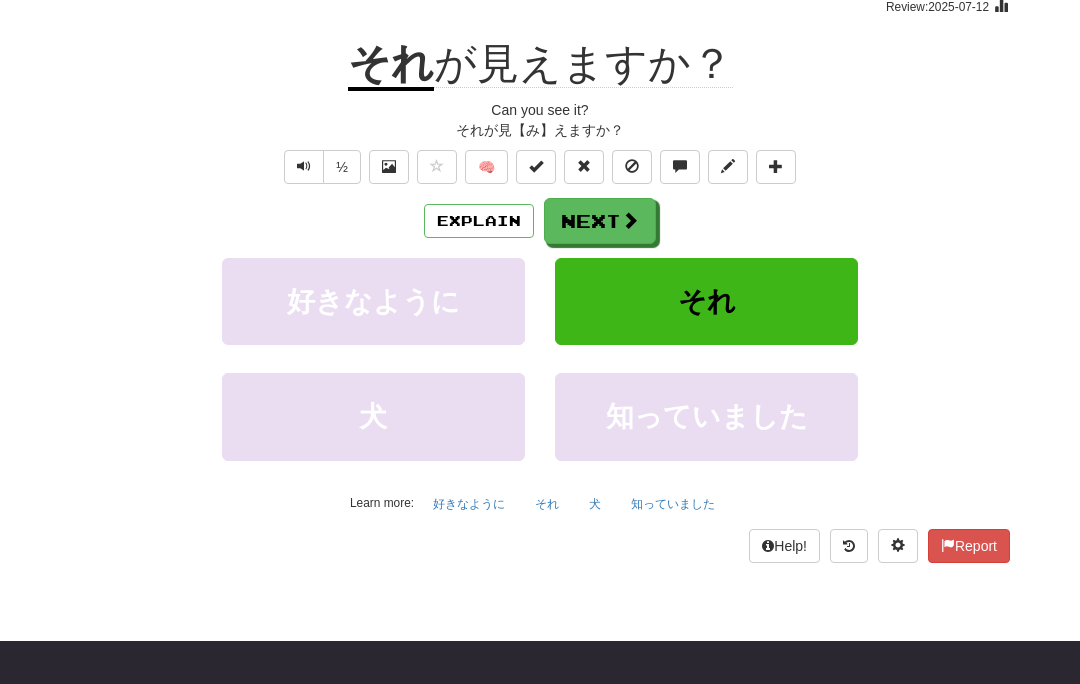 scroll, scrollTop: 174, scrollLeft: 0, axis: vertical 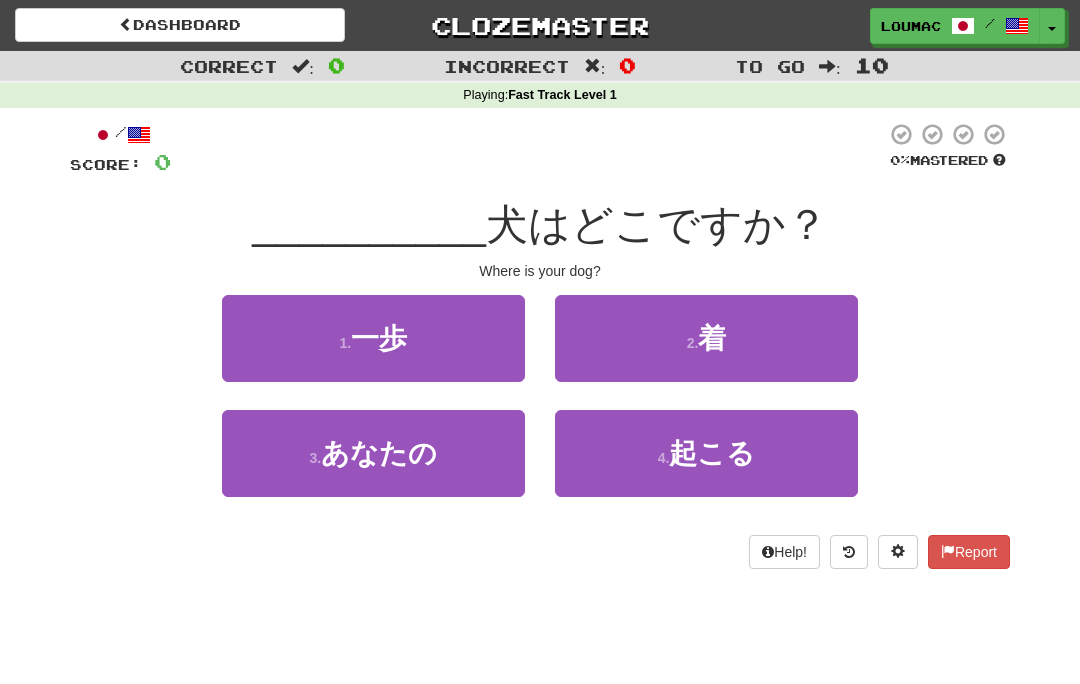 click on "2 .  着" at bounding box center (706, 338) 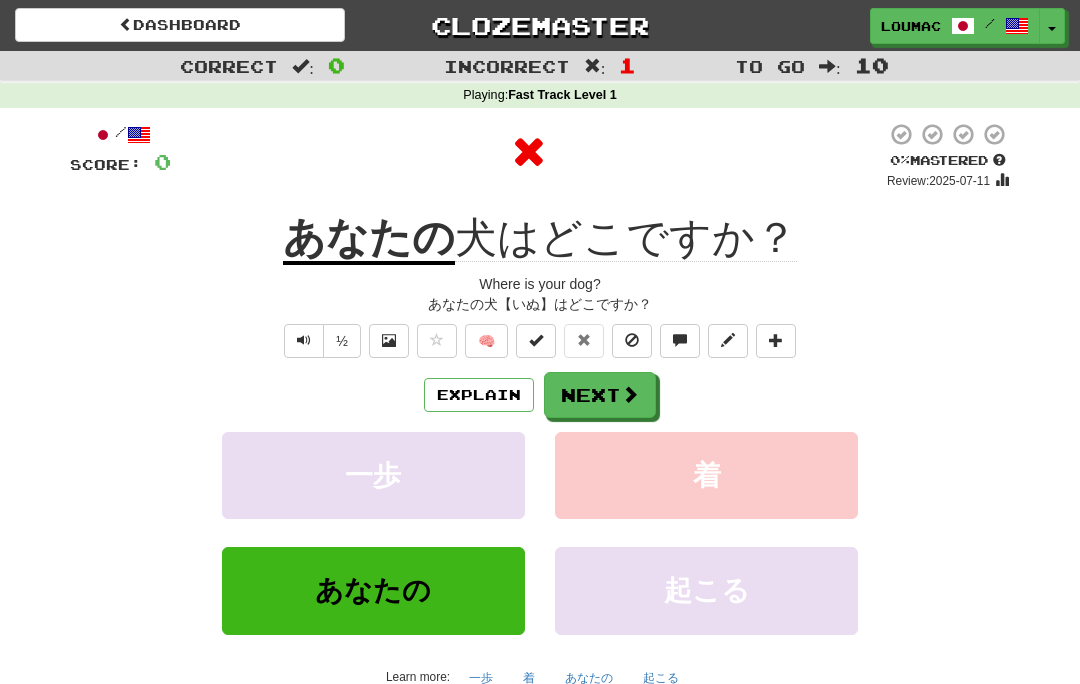 click on "Next" at bounding box center (600, 395) 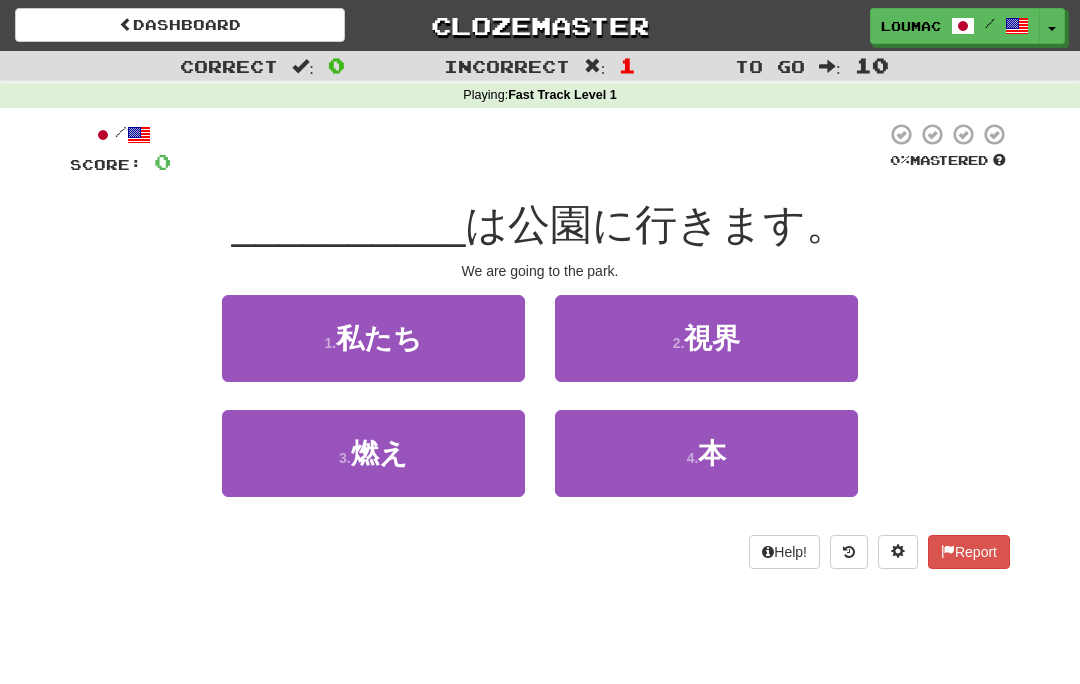click on "3 .  燃え" at bounding box center [373, 453] 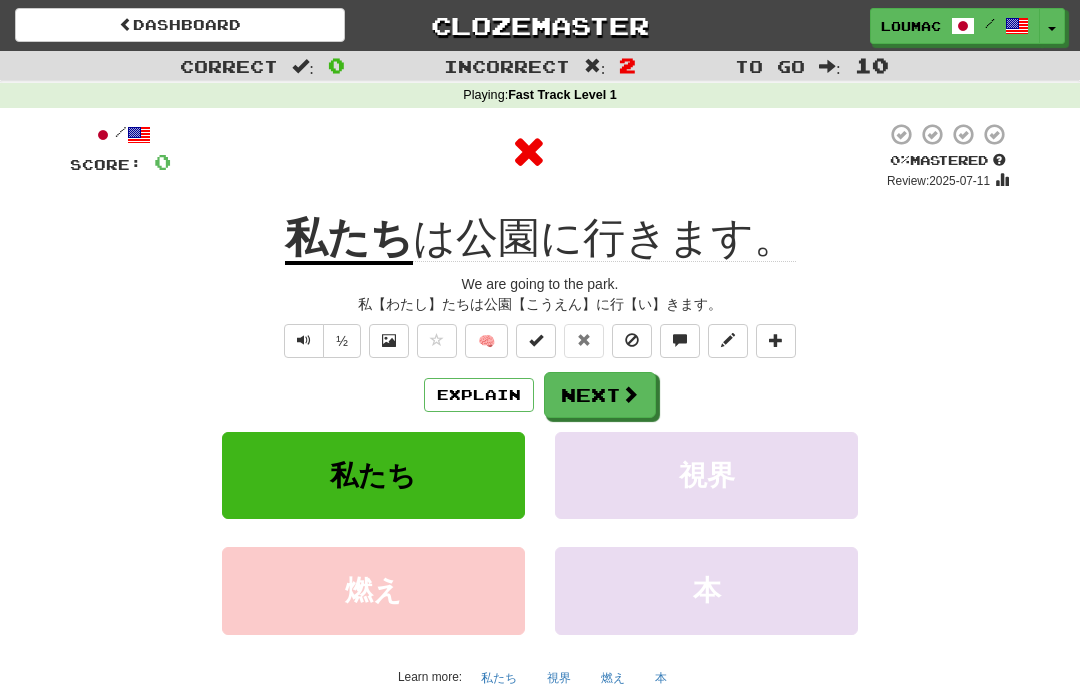 click on "Next" at bounding box center (600, 395) 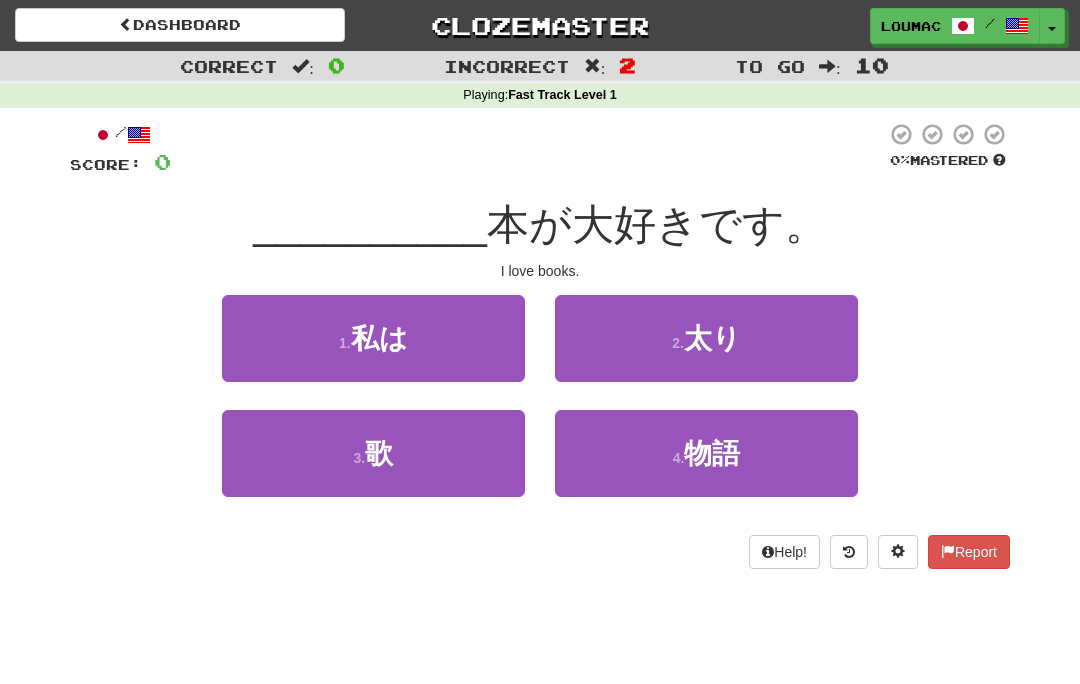 click on "3 .  歌" at bounding box center [373, 453] 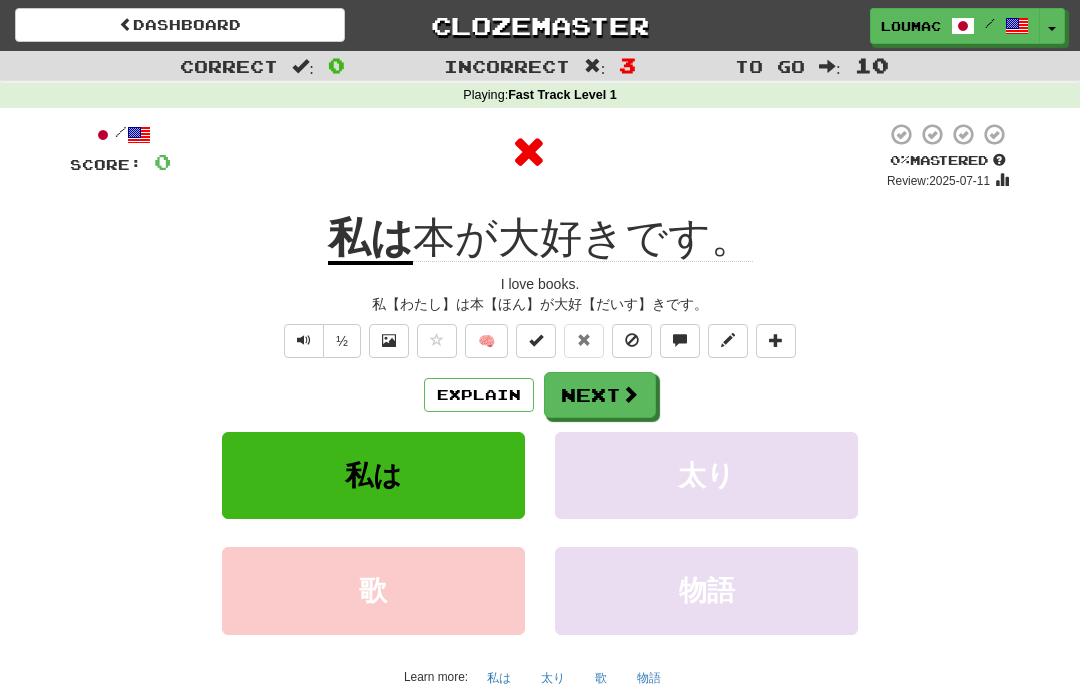 click on "Next" at bounding box center (600, 395) 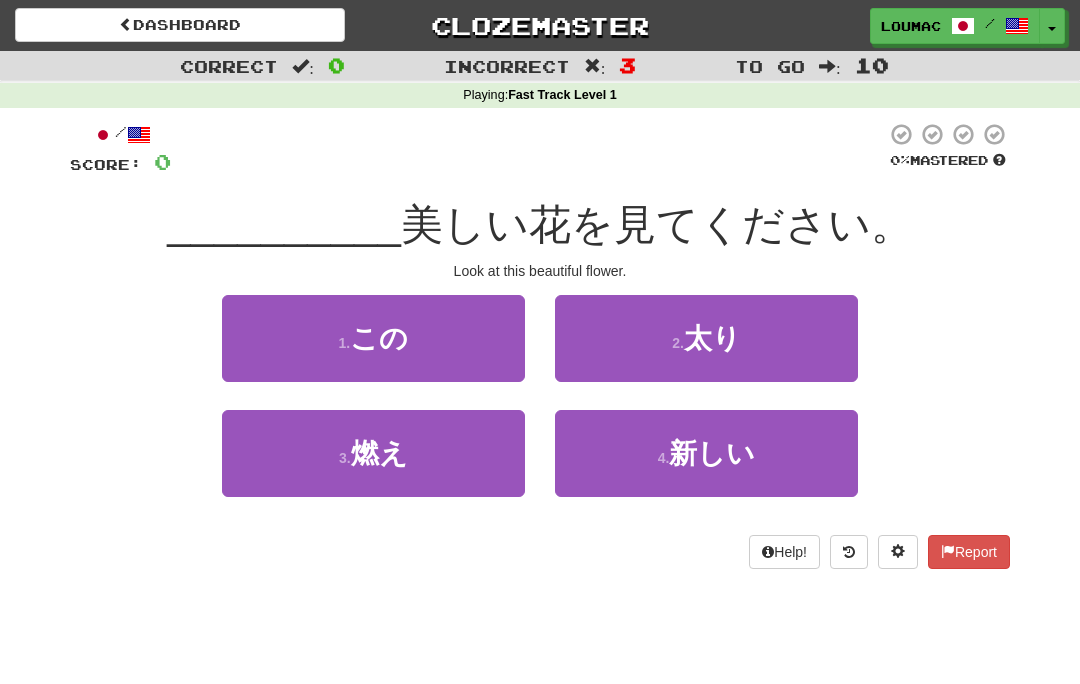 click on "4 .  新しい" at bounding box center (706, 453) 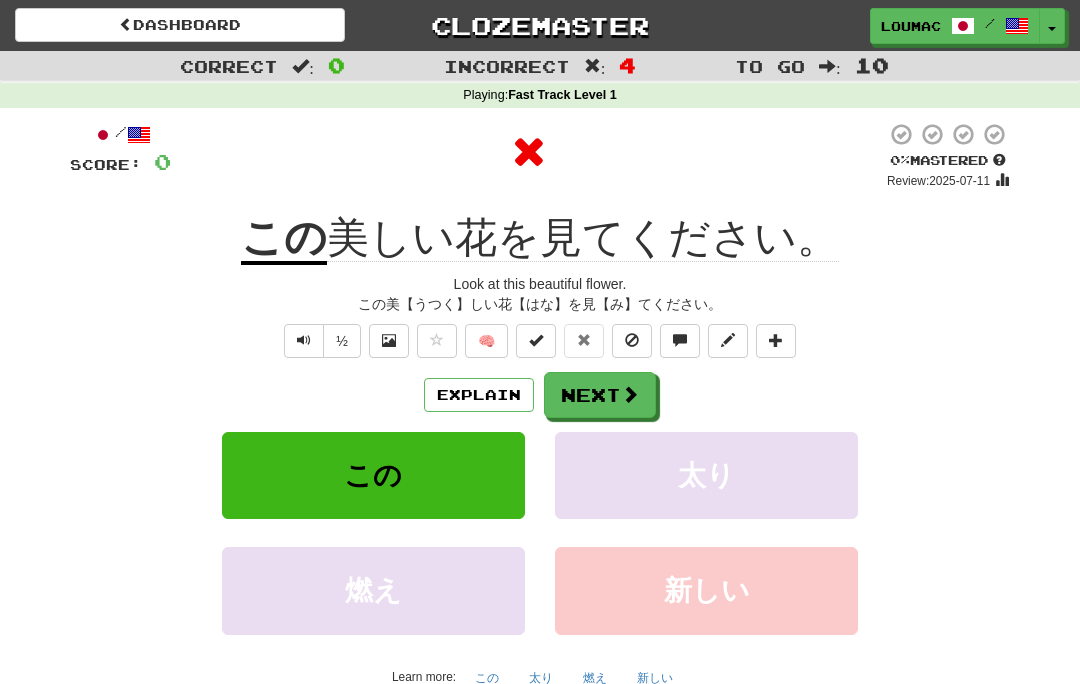 click on "Next" at bounding box center (600, 395) 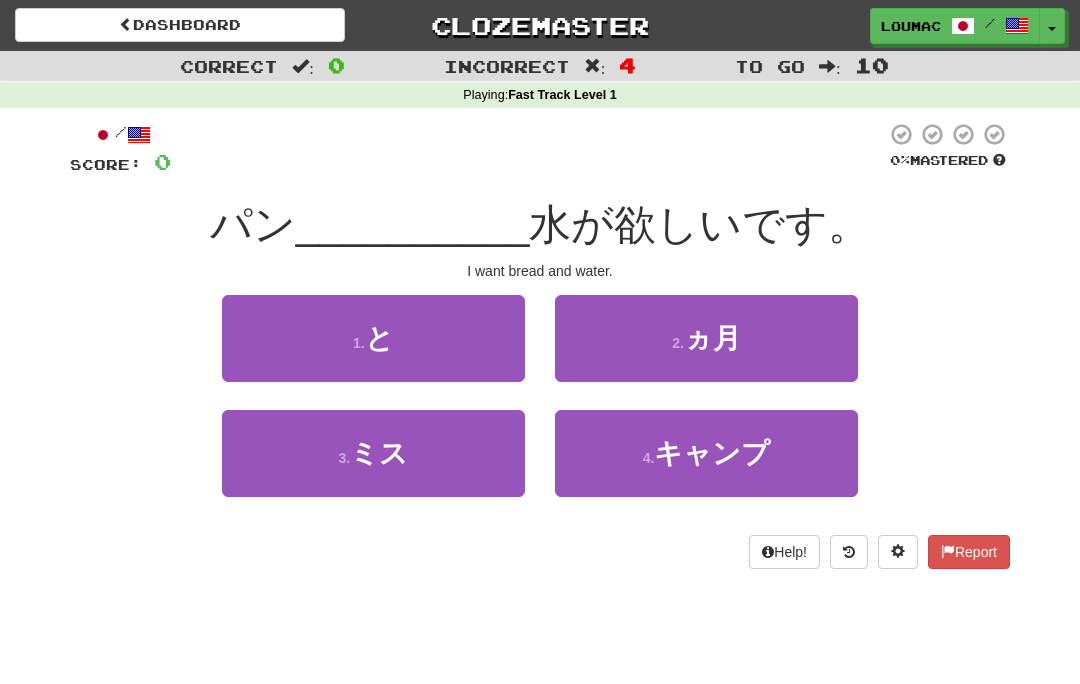 click on "3 .  ミス" at bounding box center (373, 453) 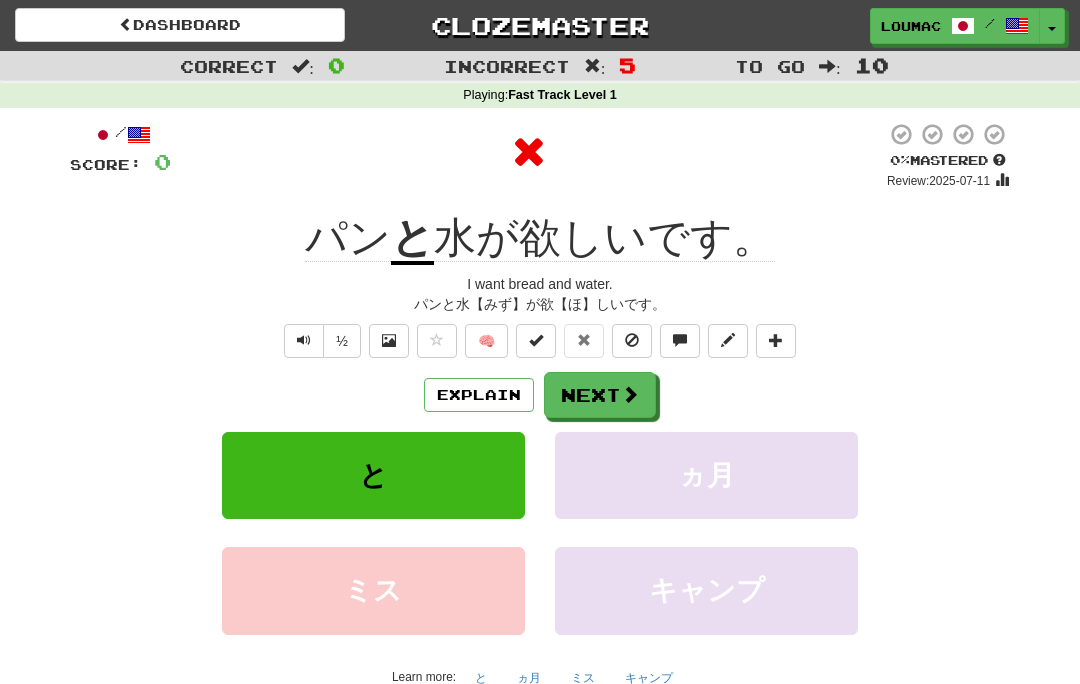 click on "Next" at bounding box center (600, 395) 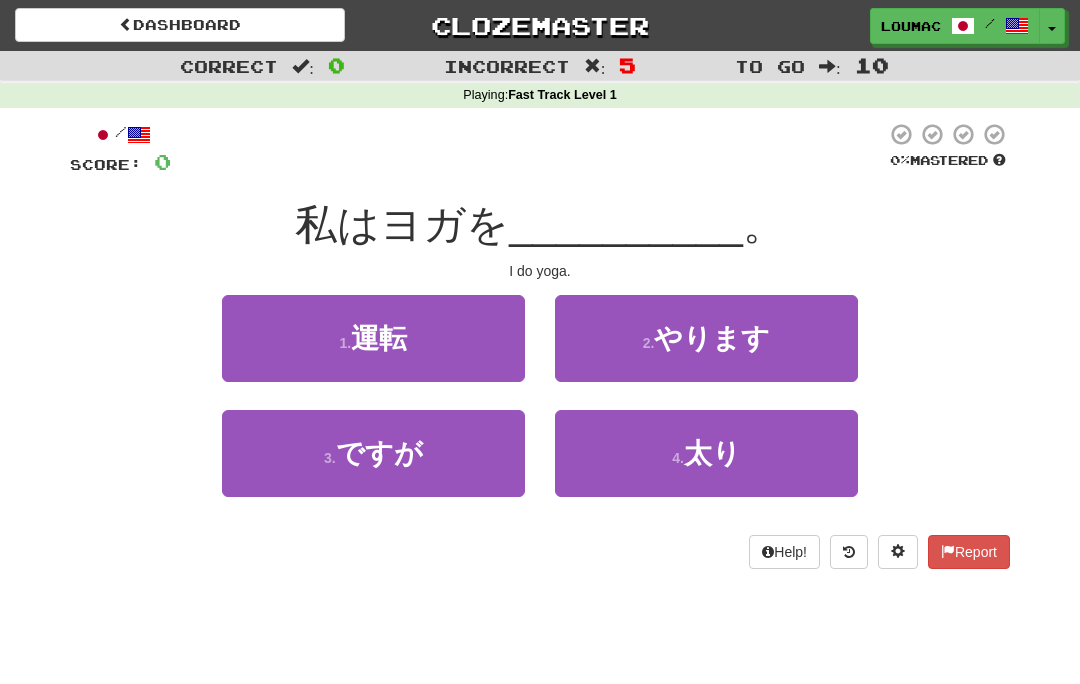 click on "3 .  ですが" at bounding box center [373, 453] 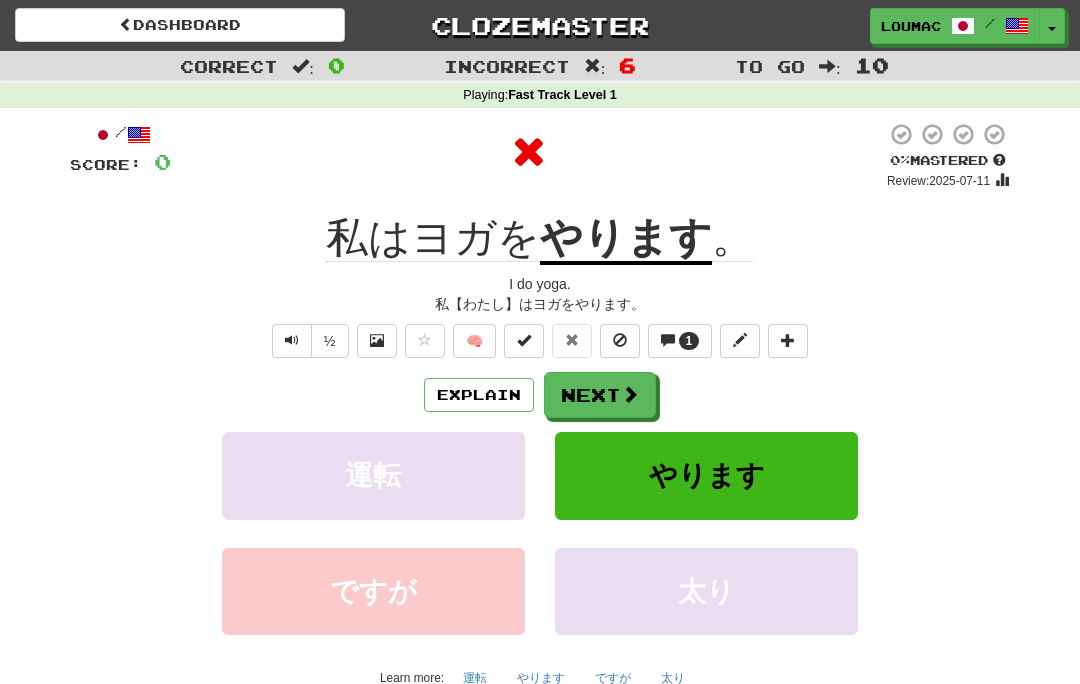 click on "Next" at bounding box center (600, 395) 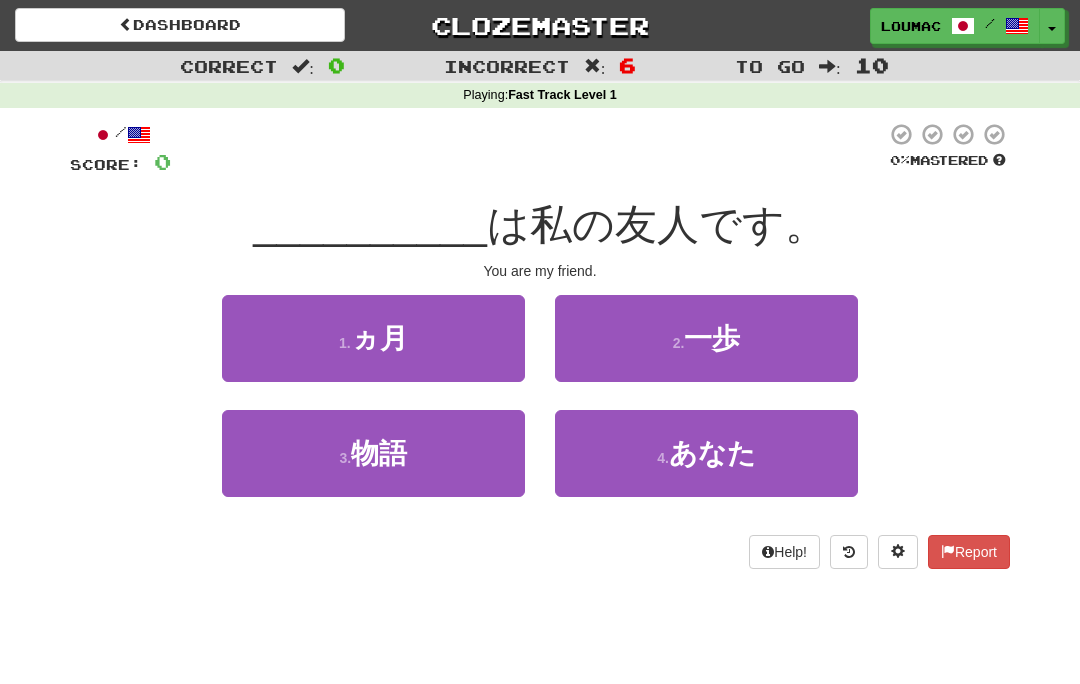 click on "3 .  物語" at bounding box center (373, 453) 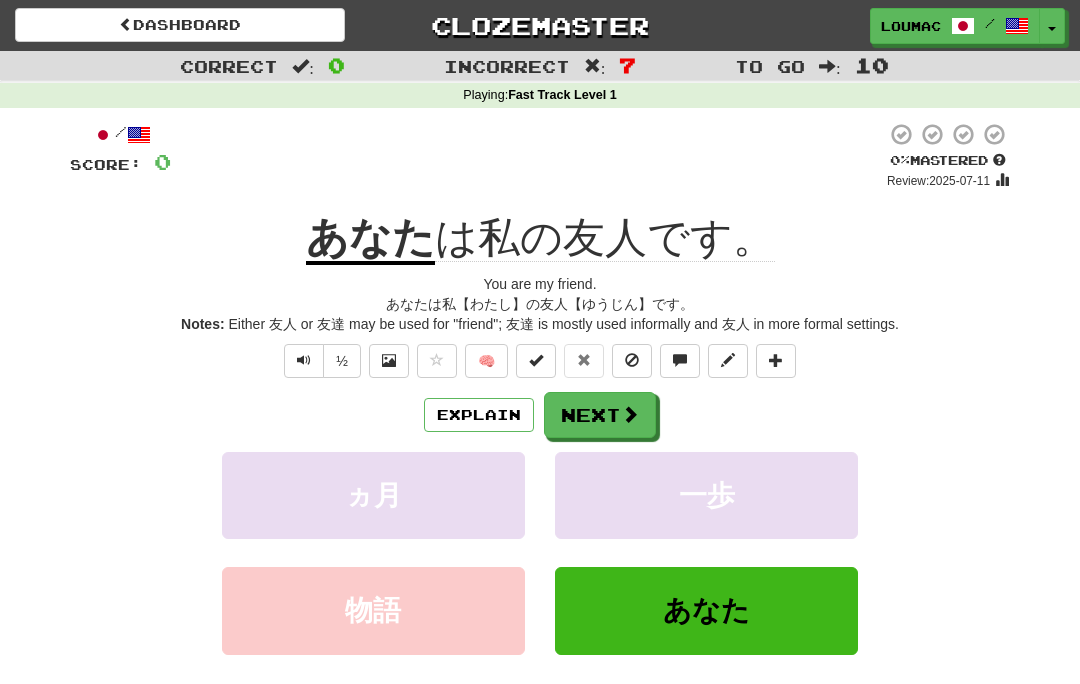 click on "Next" at bounding box center [600, 415] 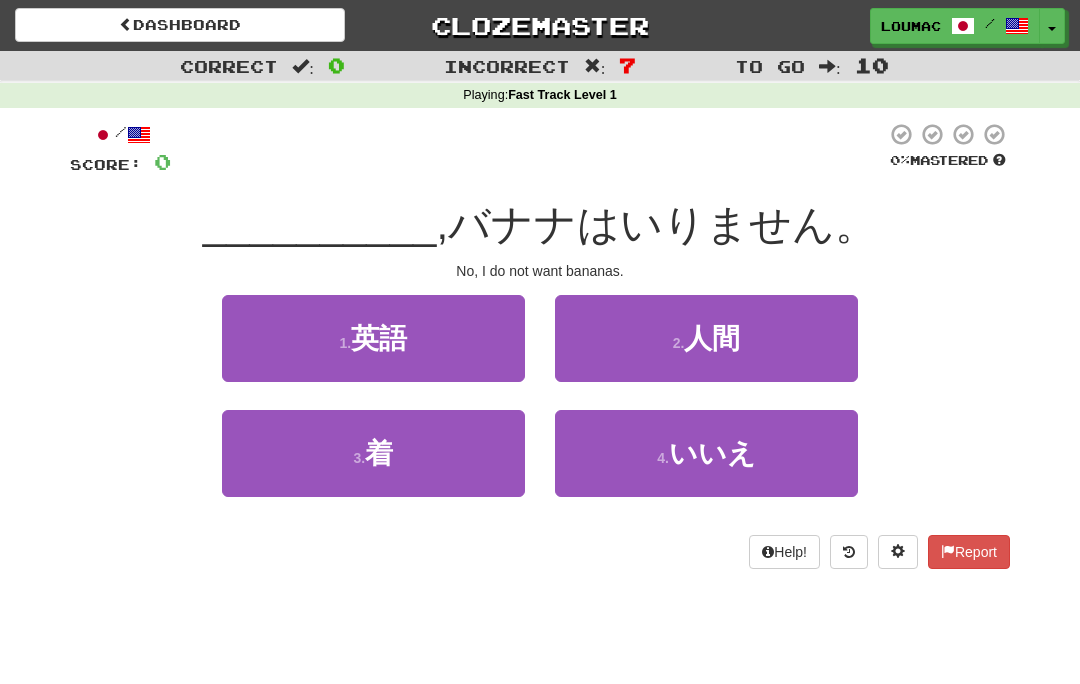click on "3 .  着" at bounding box center [373, 453] 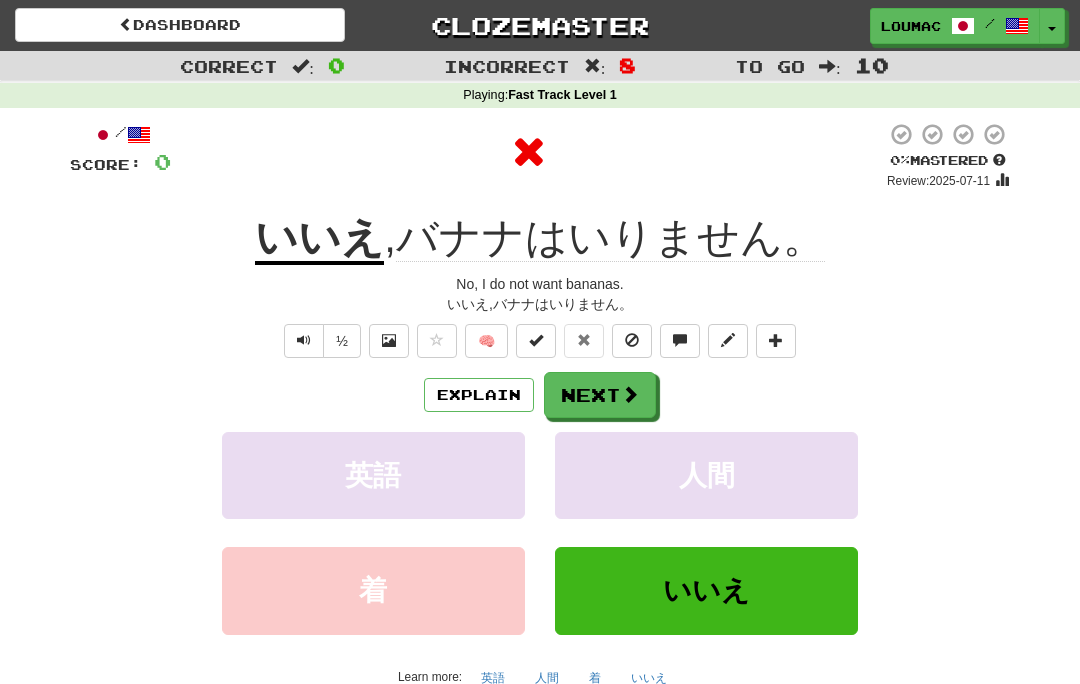 click at bounding box center (630, 394) 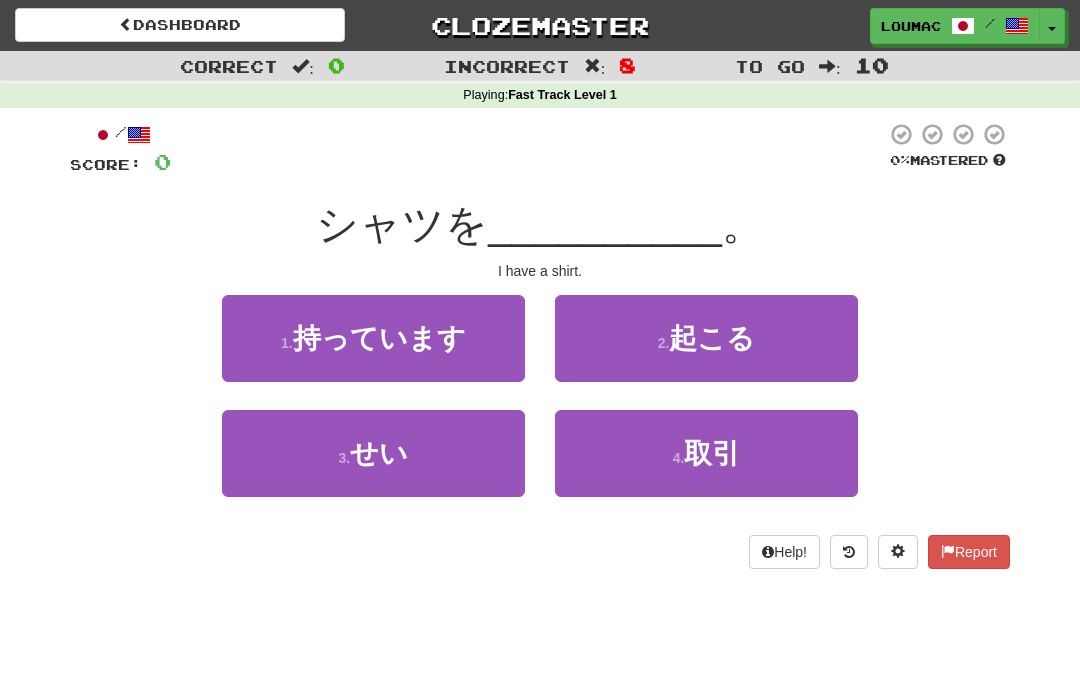 click on "せい" at bounding box center (379, 453) 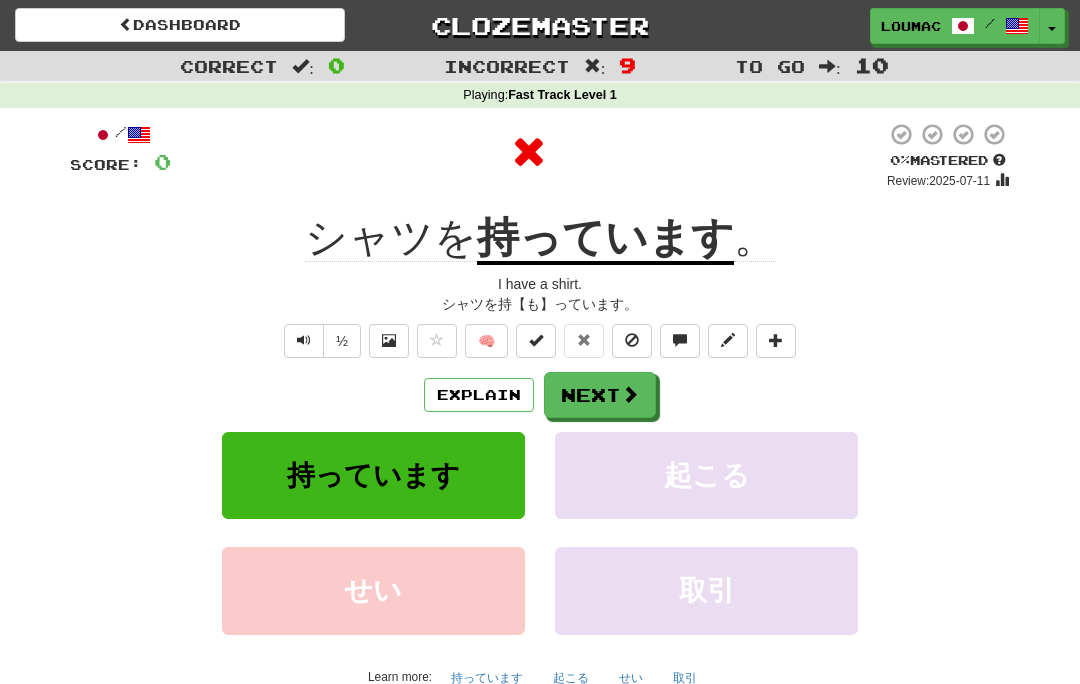 click on "Next" at bounding box center [600, 395] 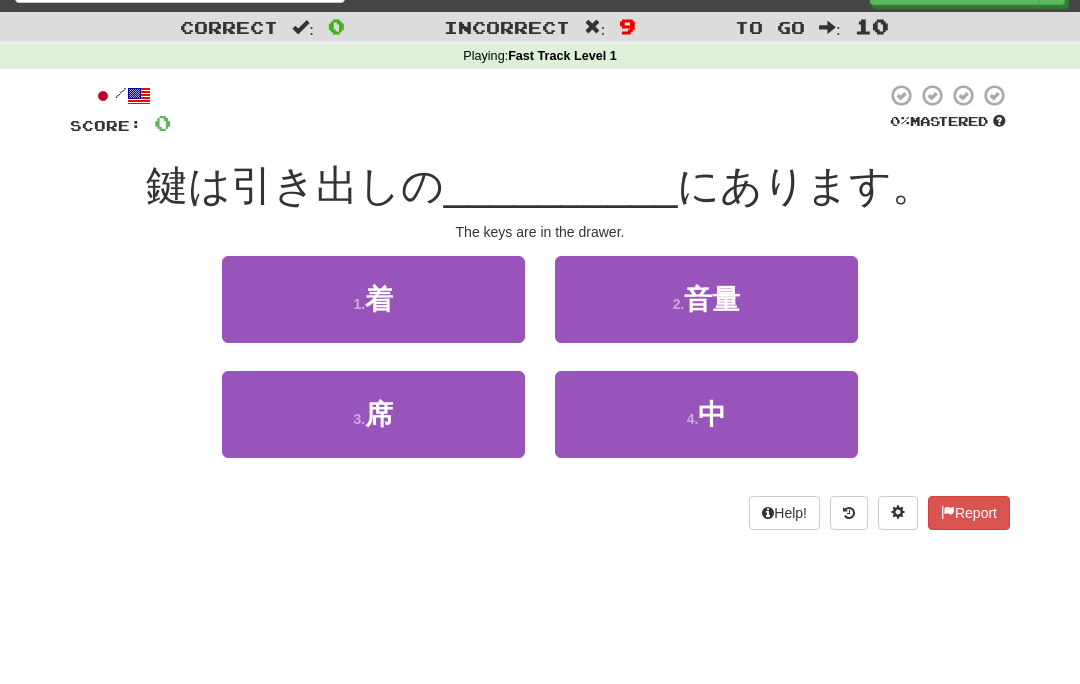 click on "3 .  席" at bounding box center (373, 415) 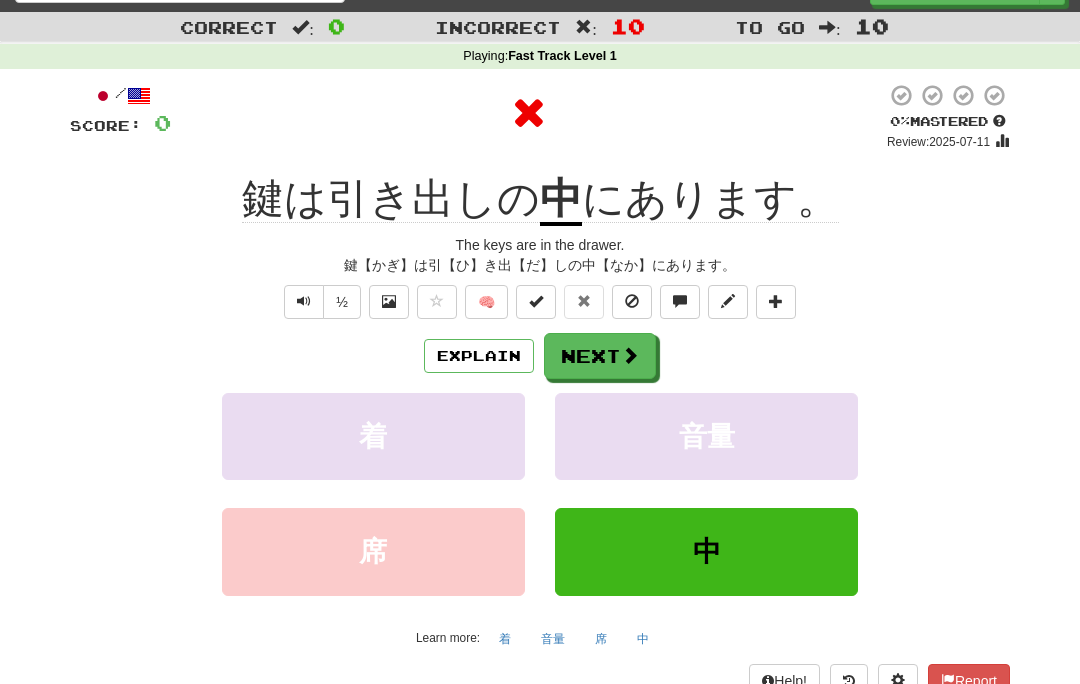 click on "Next" at bounding box center [600, 356] 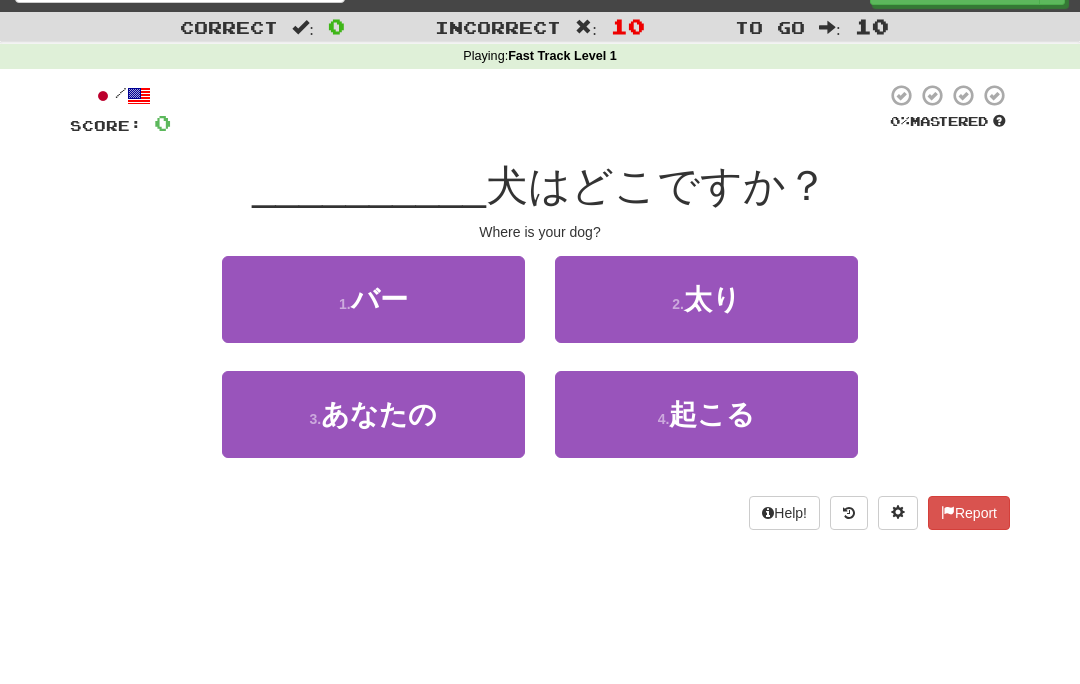 click on "3 .  あなたの" at bounding box center [373, 414] 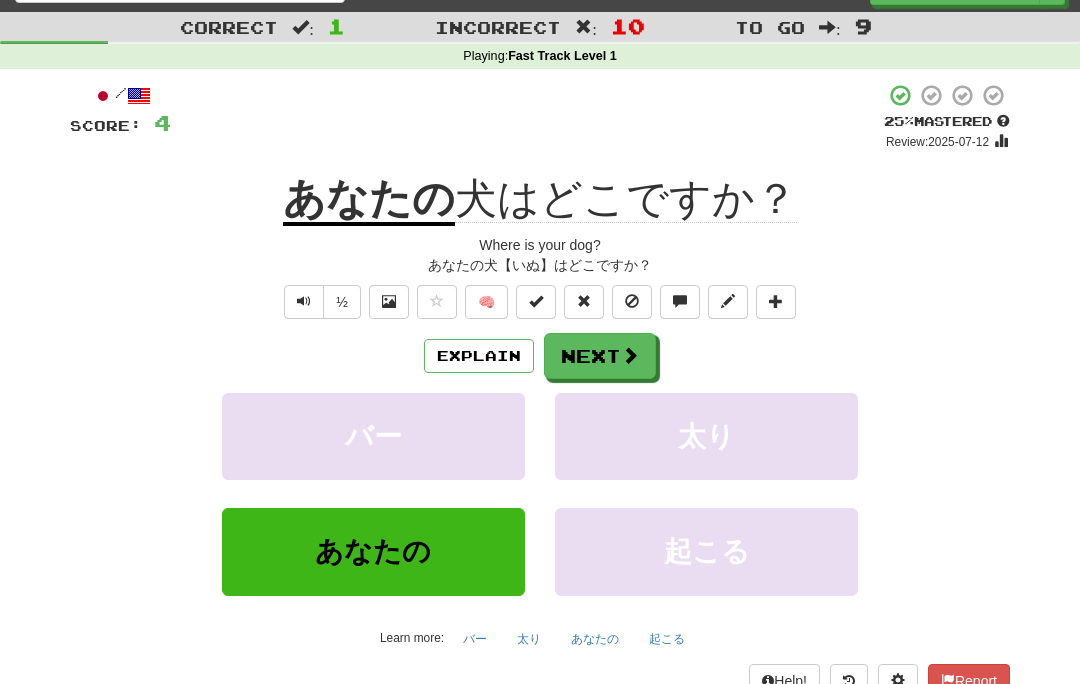 click at bounding box center [584, 301] 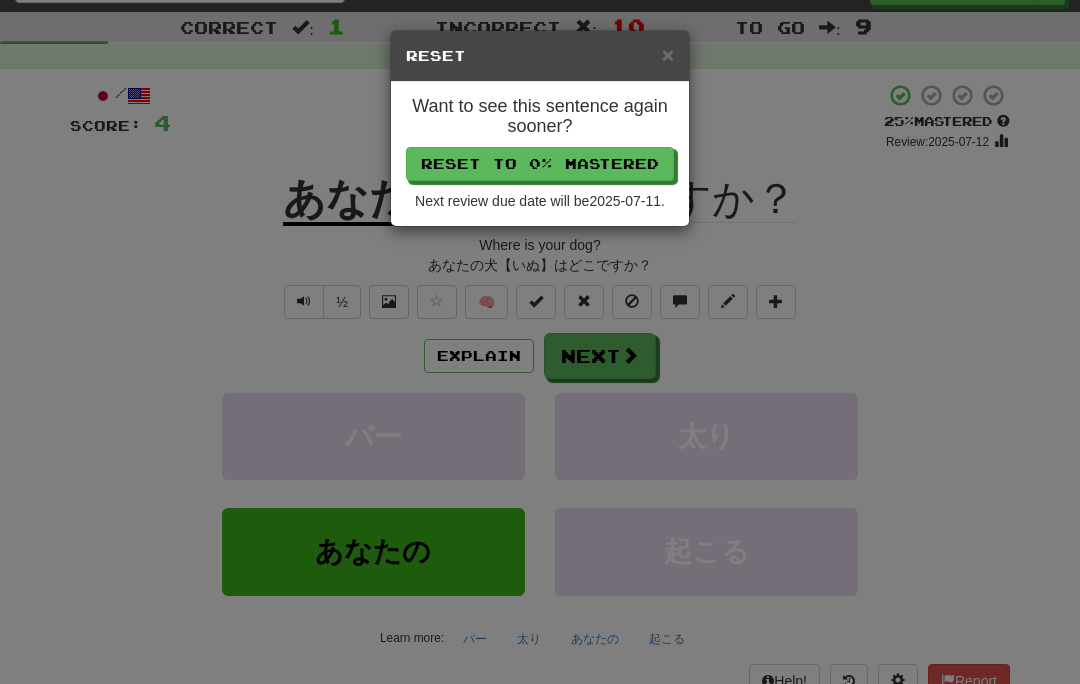 click on "Reset to 0% Mastered" at bounding box center (540, 164) 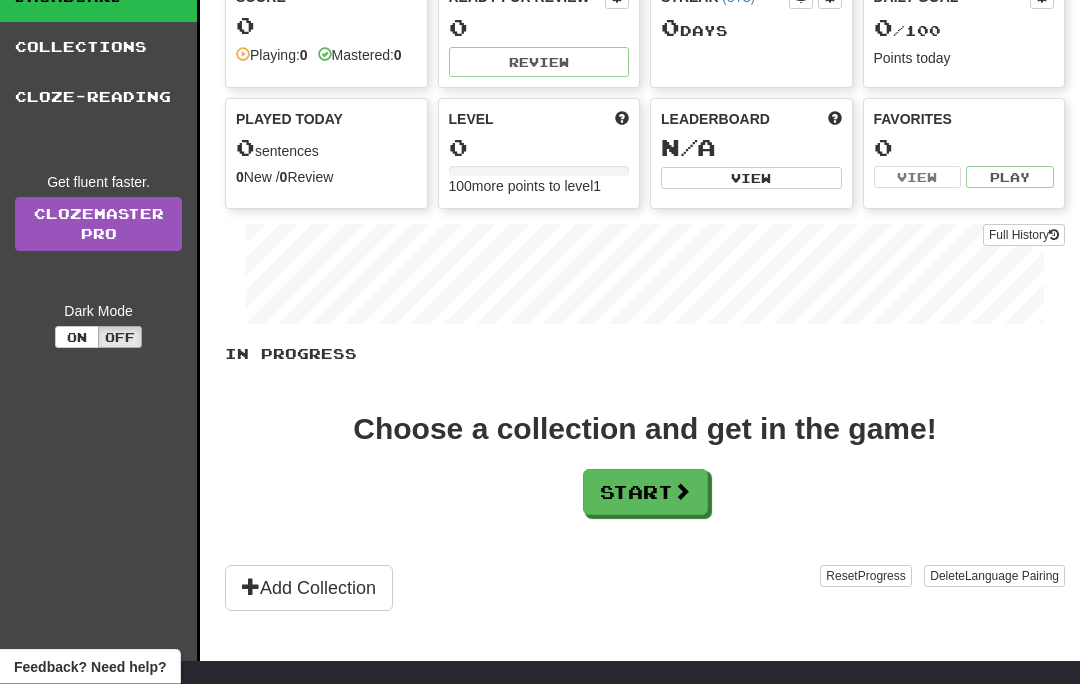scroll, scrollTop: 0, scrollLeft: 0, axis: both 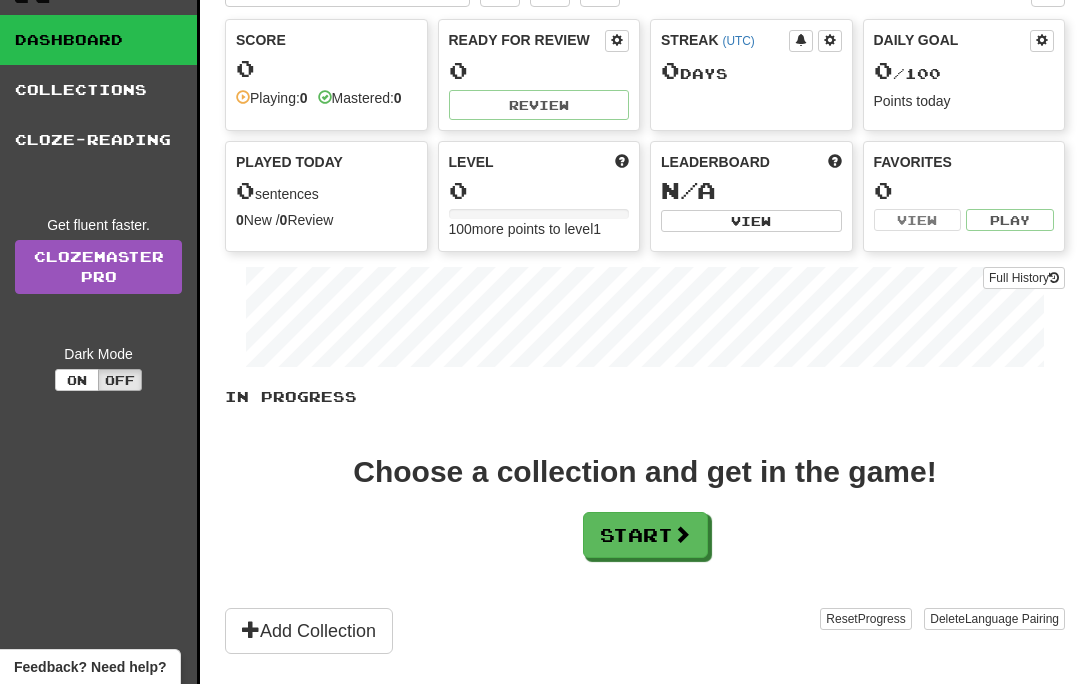 click at bounding box center (682, 534) 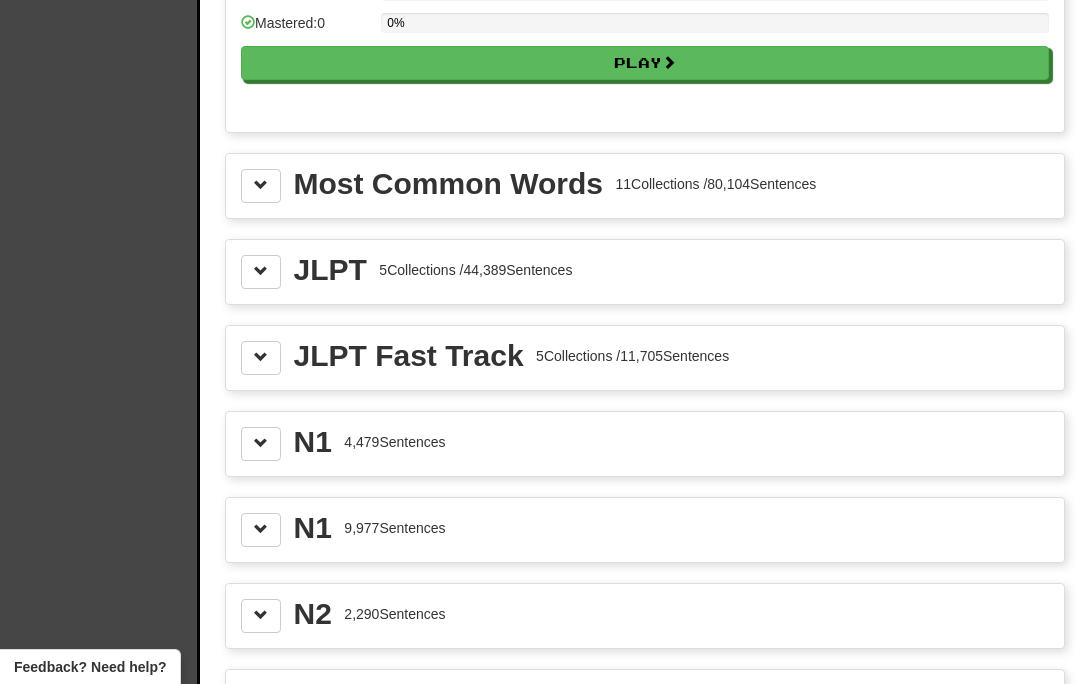 scroll, scrollTop: 2178, scrollLeft: 0, axis: vertical 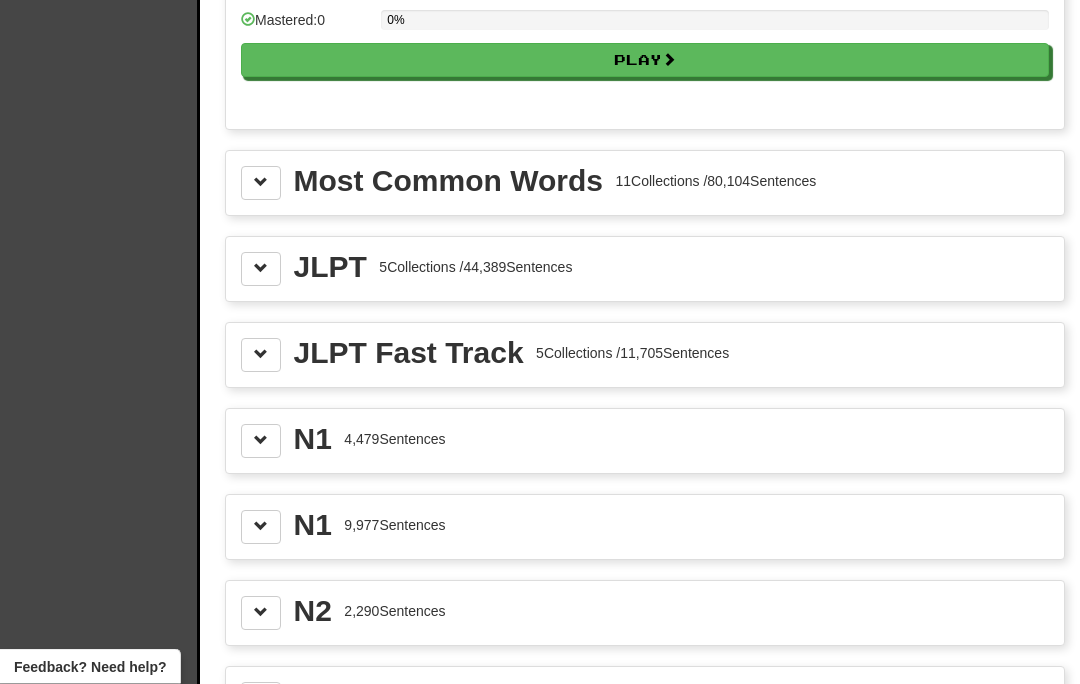 click on "Most Common Words 11  Collections /  80,104  Sentences" at bounding box center (645, 184) 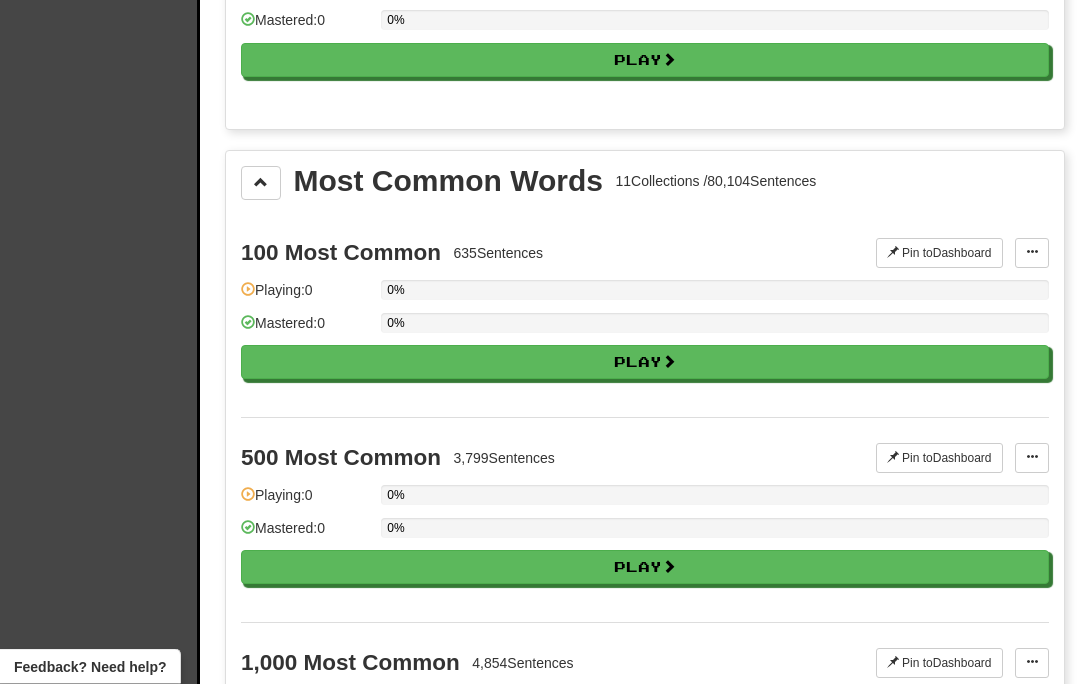 scroll, scrollTop: 2179, scrollLeft: 0, axis: vertical 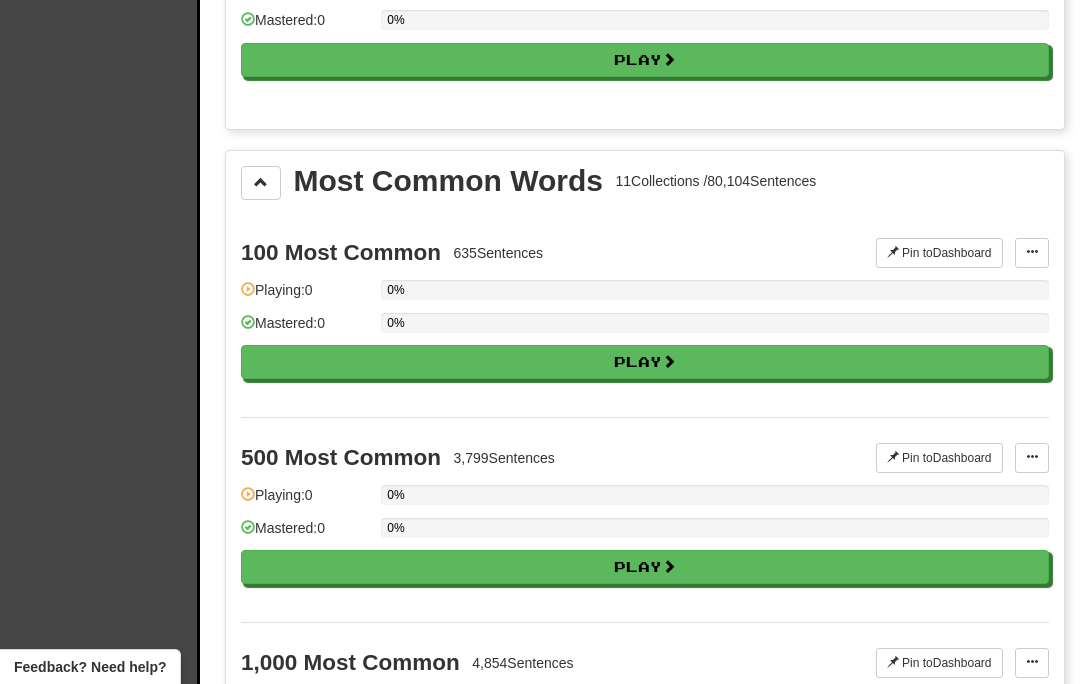 click on "Play" at bounding box center (645, 362) 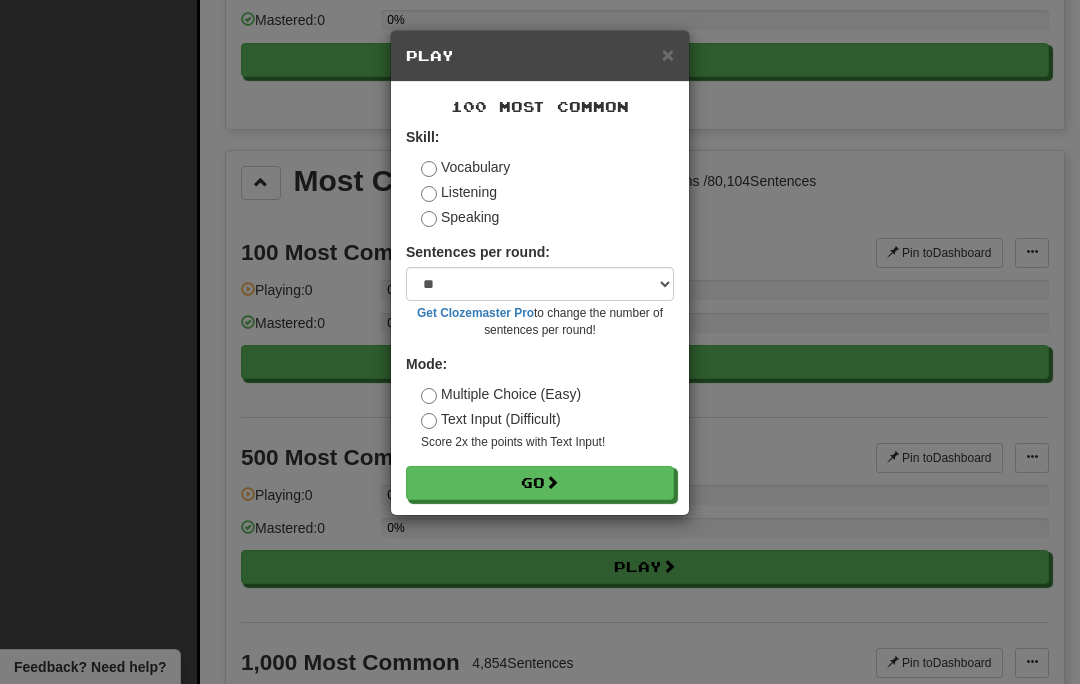 click on "Go" at bounding box center [540, 483] 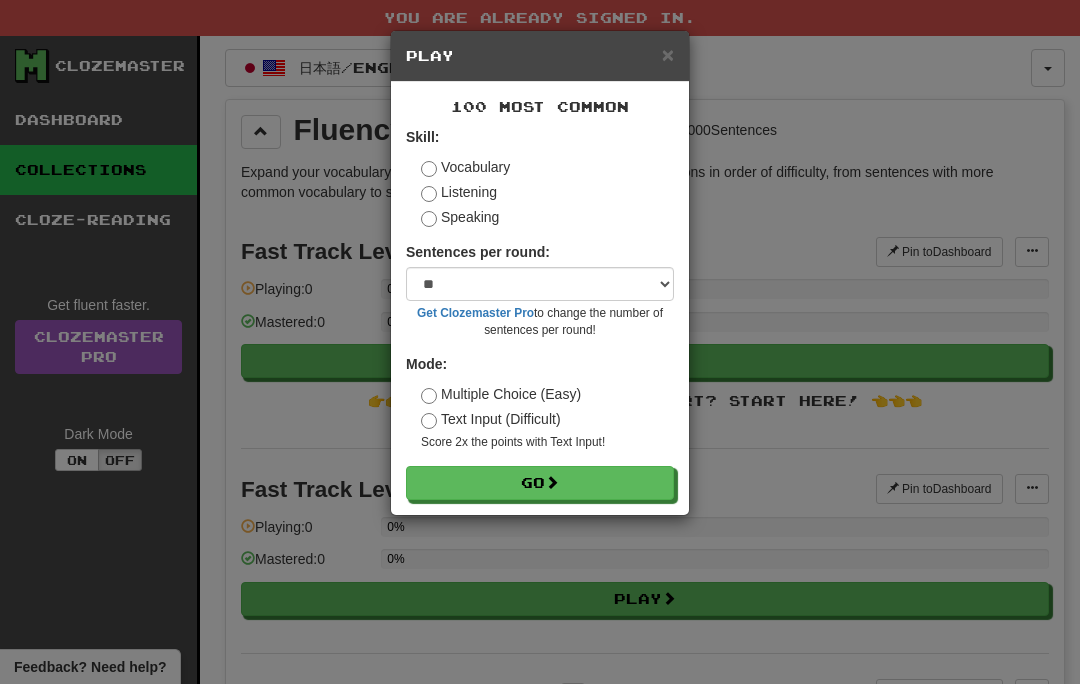 scroll, scrollTop: 2266, scrollLeft: 0, axis: vertical 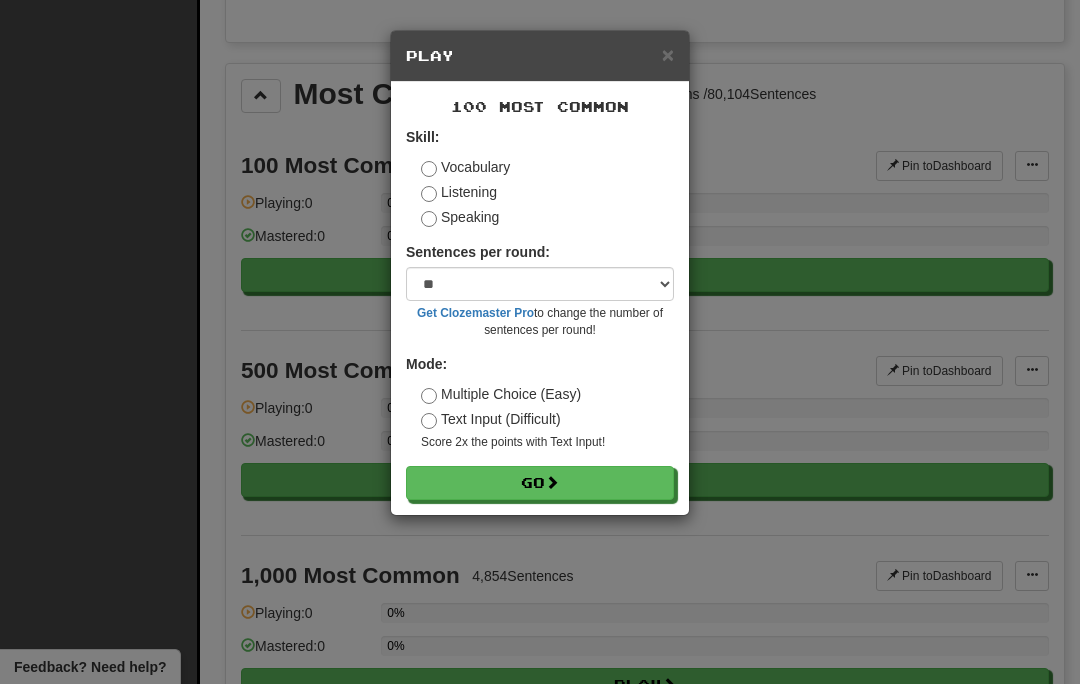 click on "×" at bounding box center [668, 54] 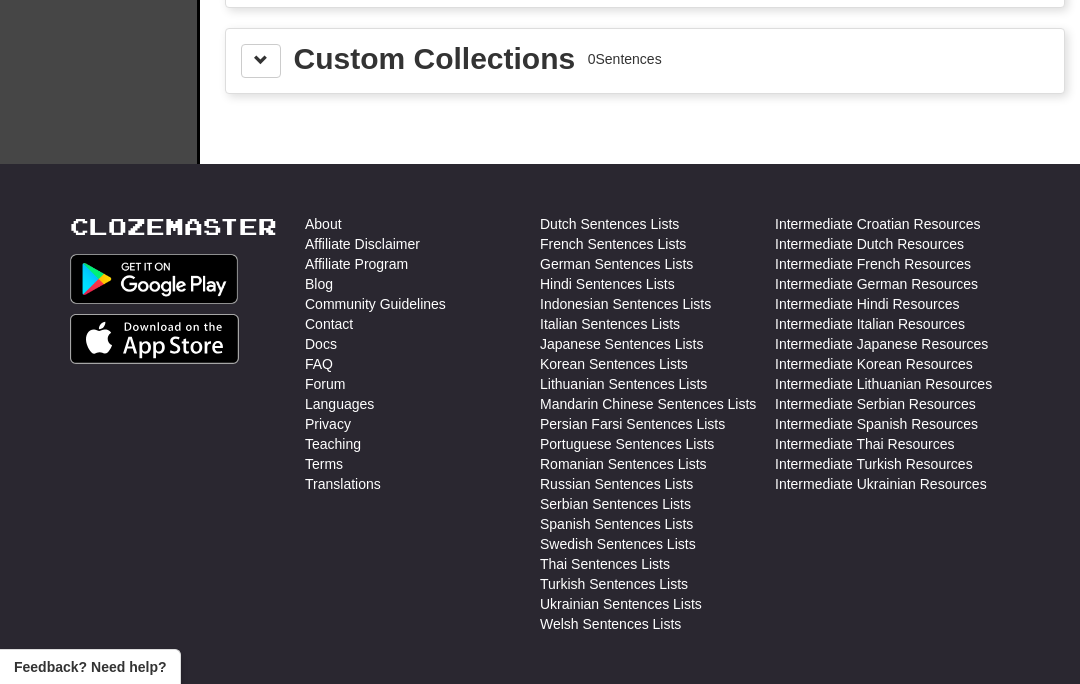 scroll, scrollTop: 5857, scrollLeft: 0, axis: vertical 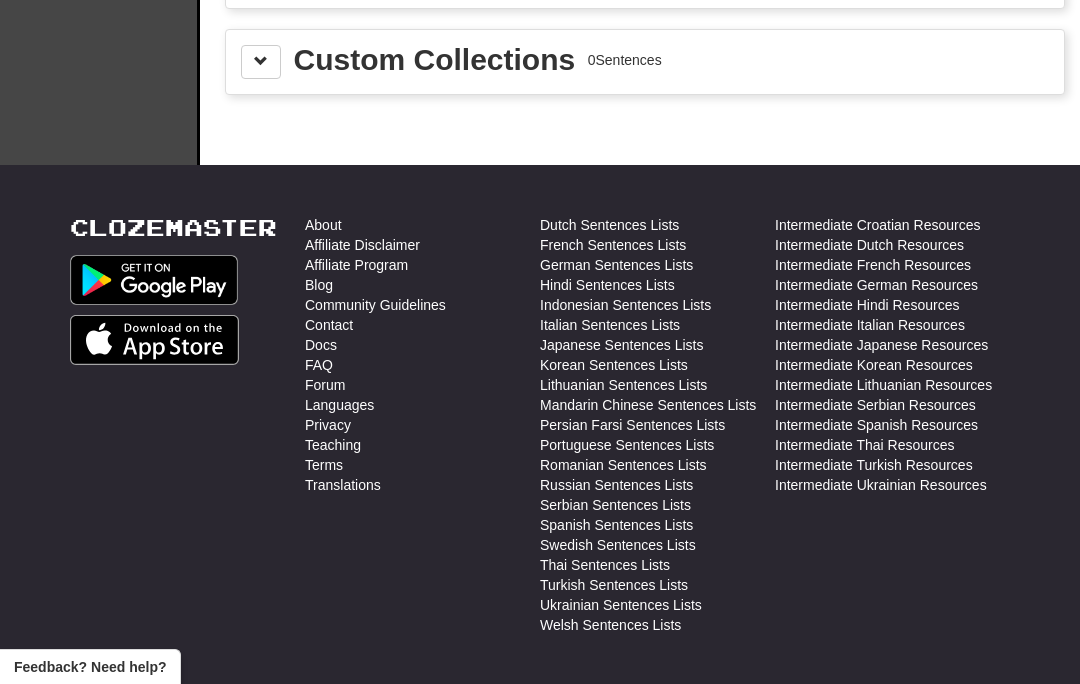 click on "Italian Sentences Lists" at bounding box center (610, 325) 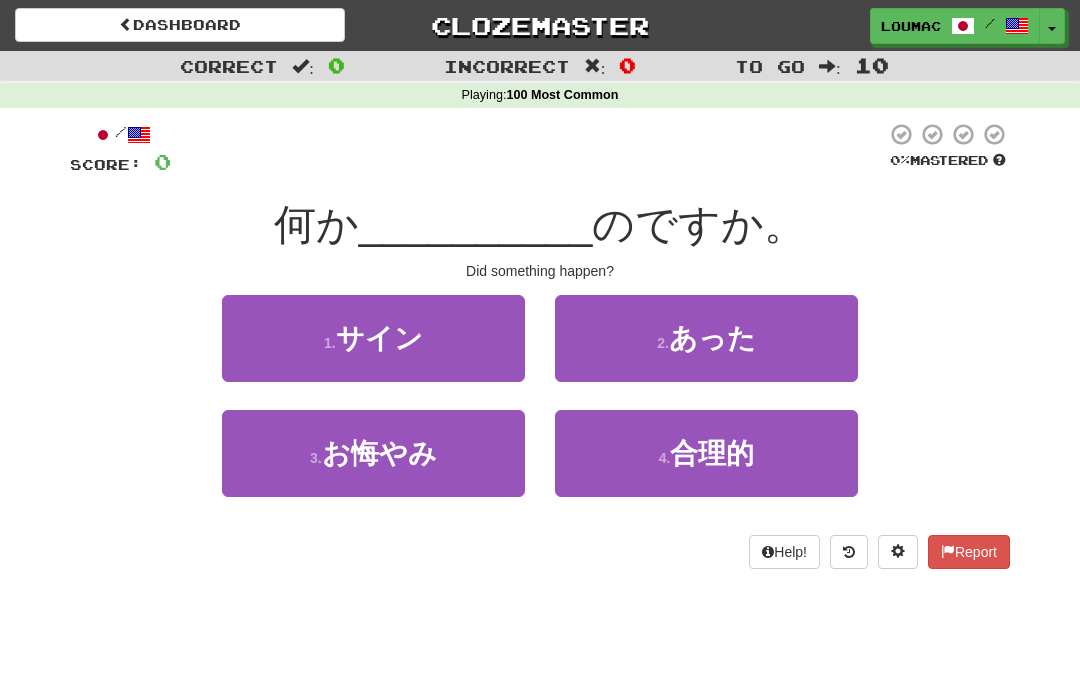 scroll, scrollTop: 0, scrollLeft: 0, axis: both 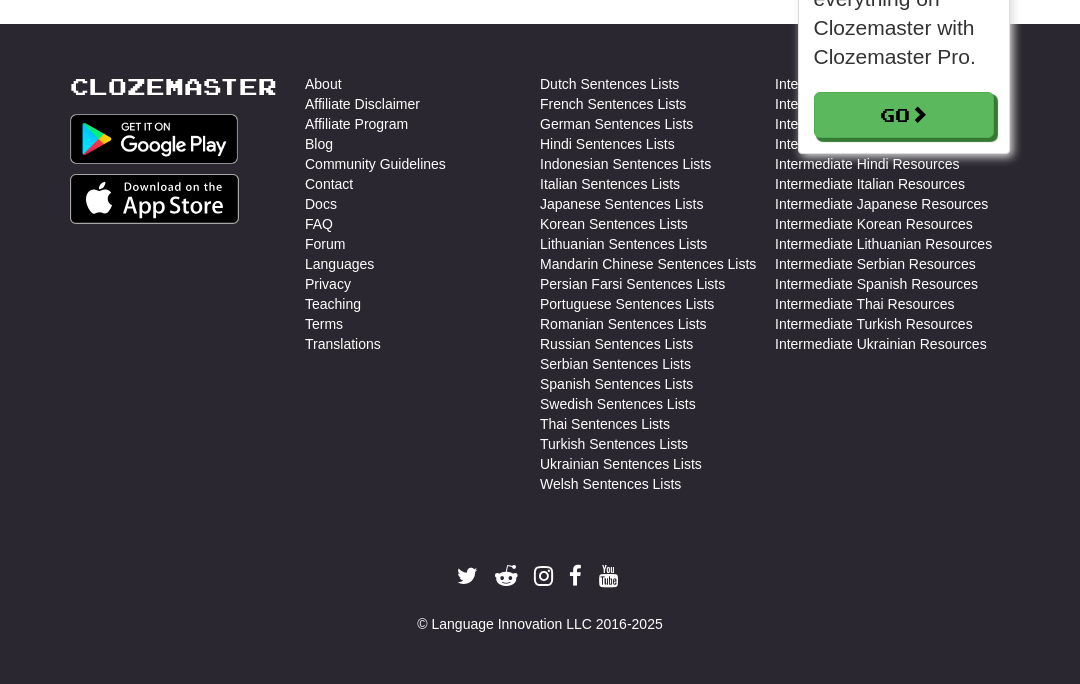 click on "Japanese Sentences Lists" at bounding box center [621, 204] 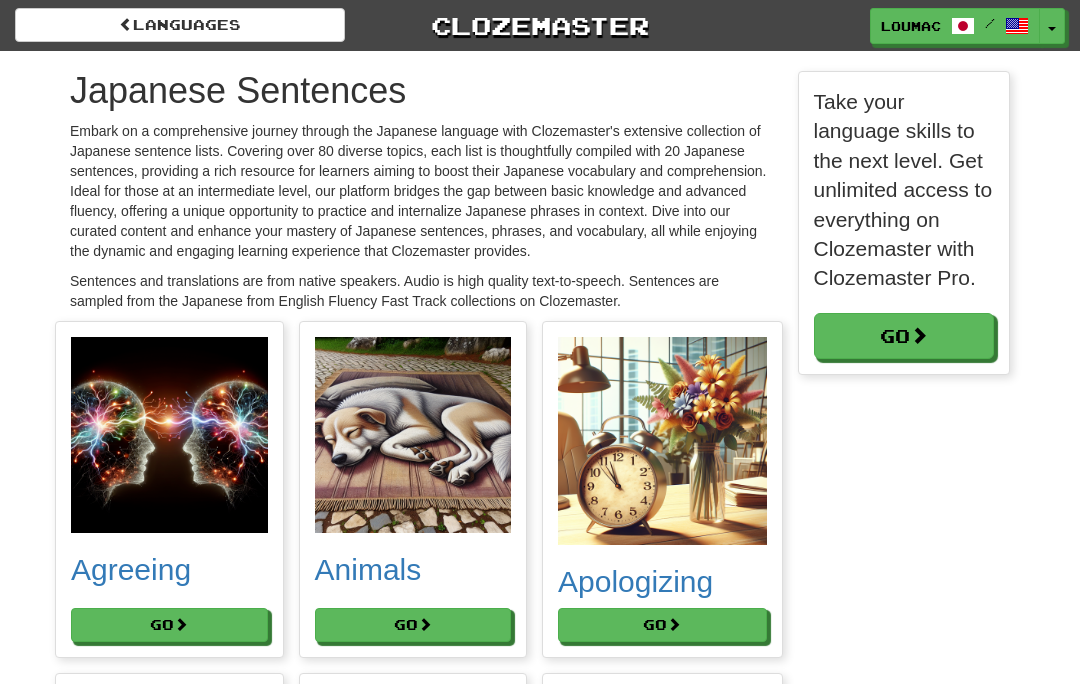 scroll, scrollTop: 0, scrollLeft: 0, axis: both 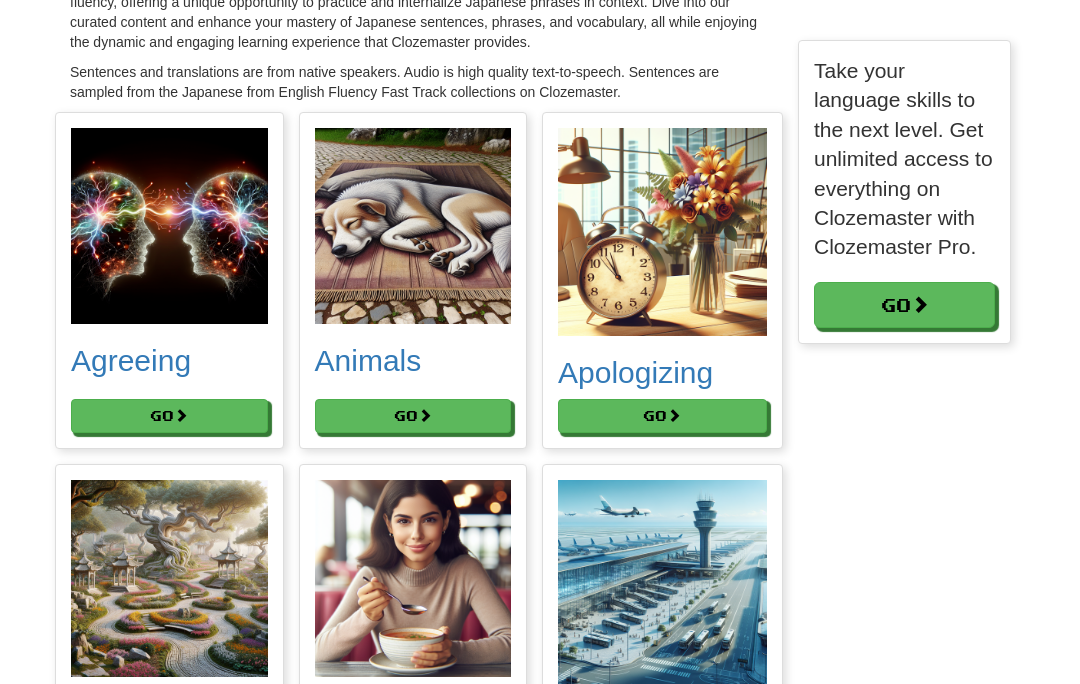 click on "Go" at bounding box center (169, 416) 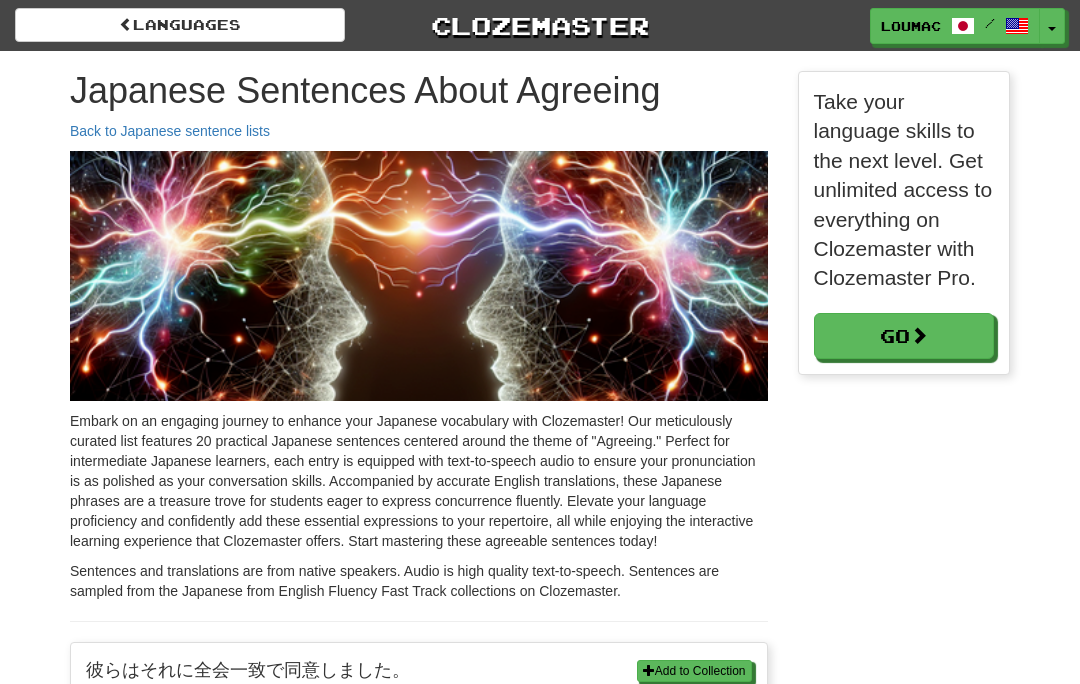 scroll, scrollTop: 0, scrollLeft: 0, axis: both 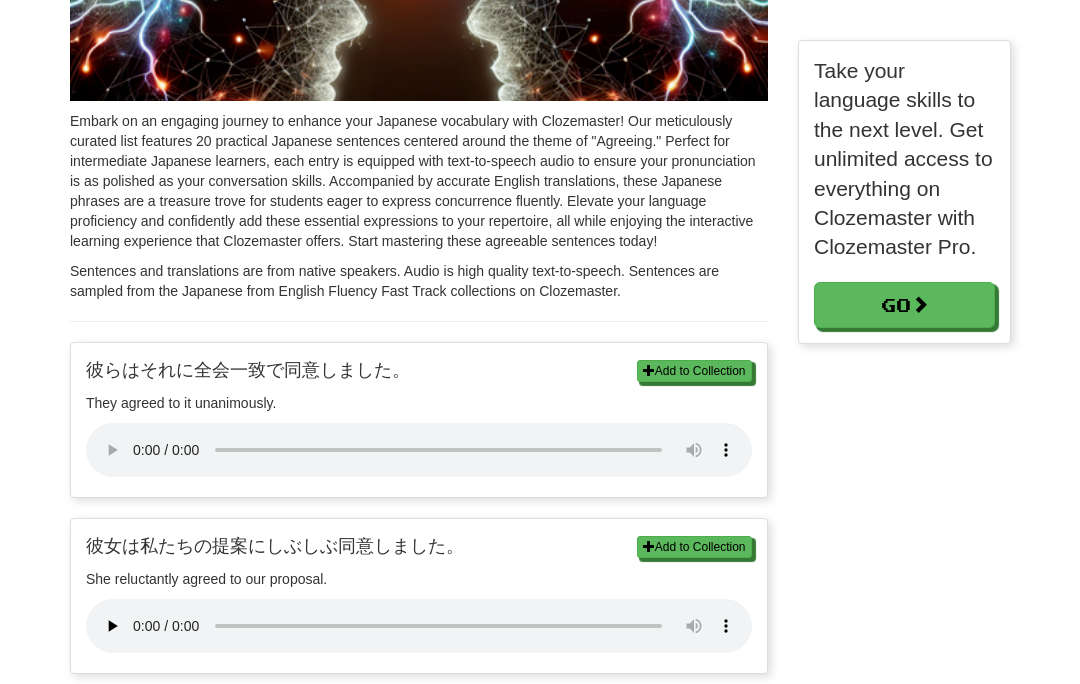 click at bounding box center (419, 450) 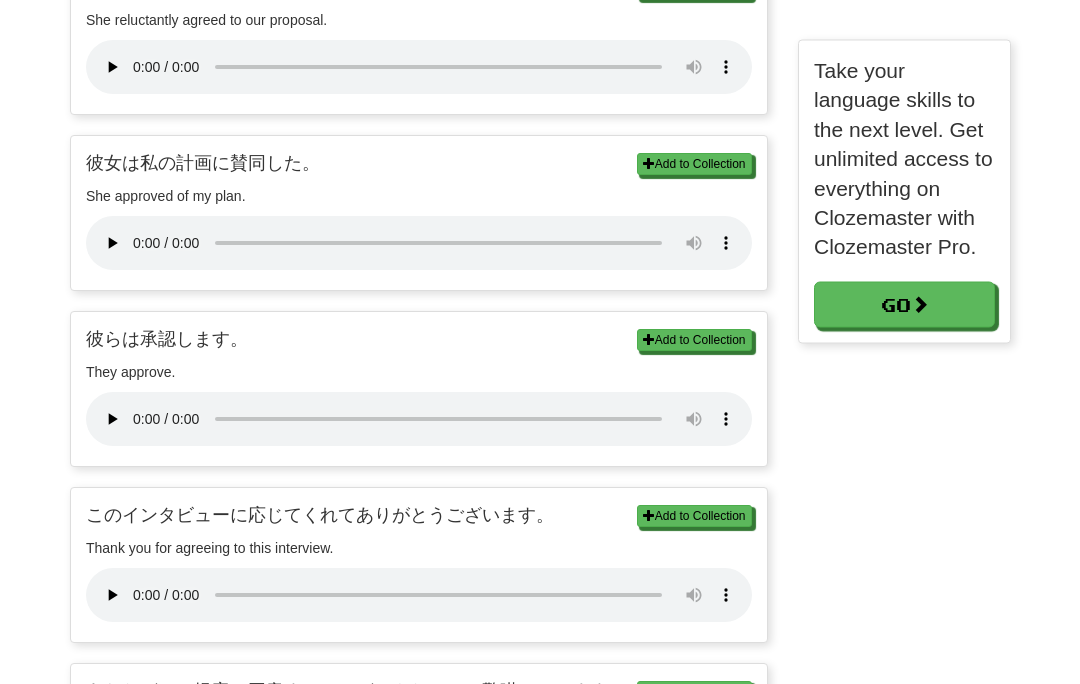 scroll, scrollTop: 907, scrollLeft: 0, axis: vertical 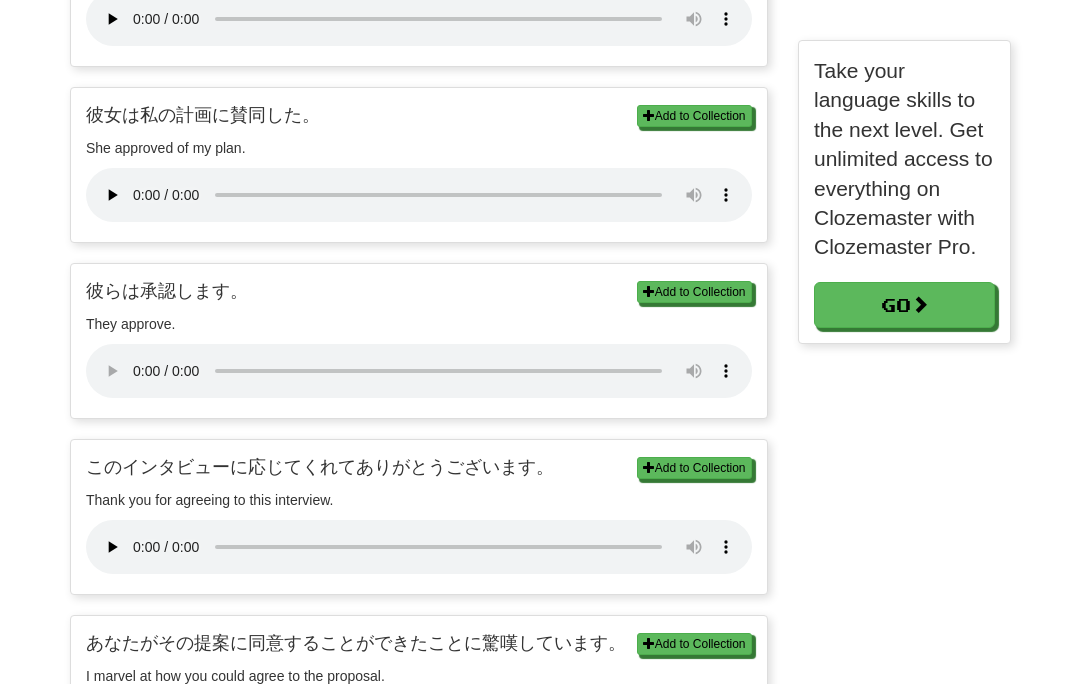 click at bounding box center (419, 371) 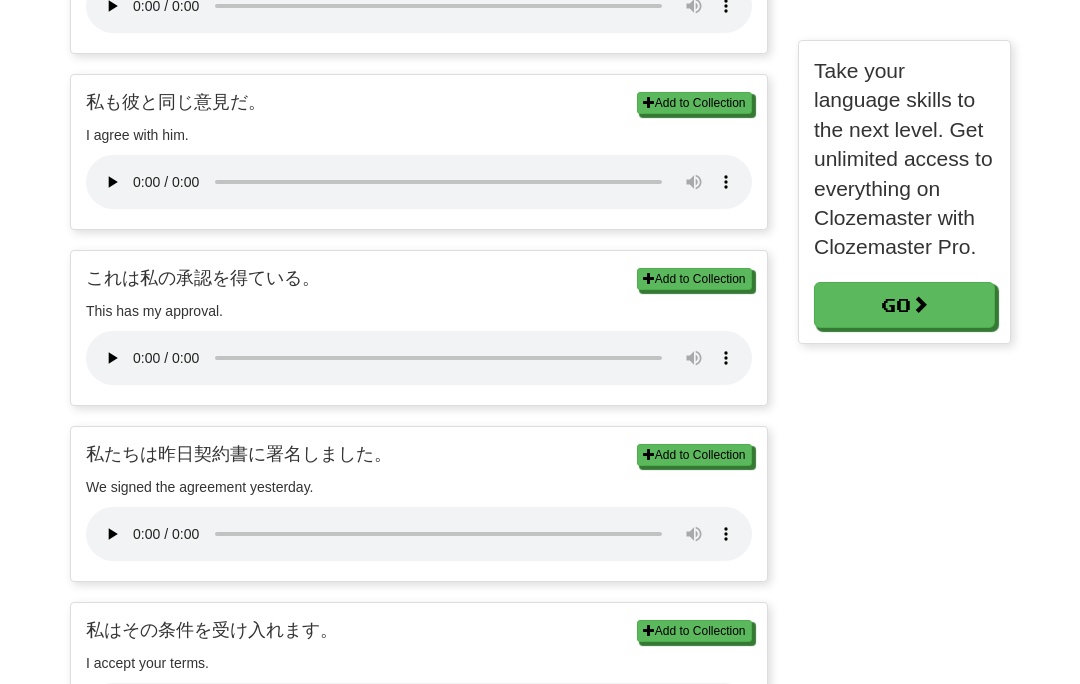 scroll, scrollTop: 2444, scrollLeft: 0, axis: vertical 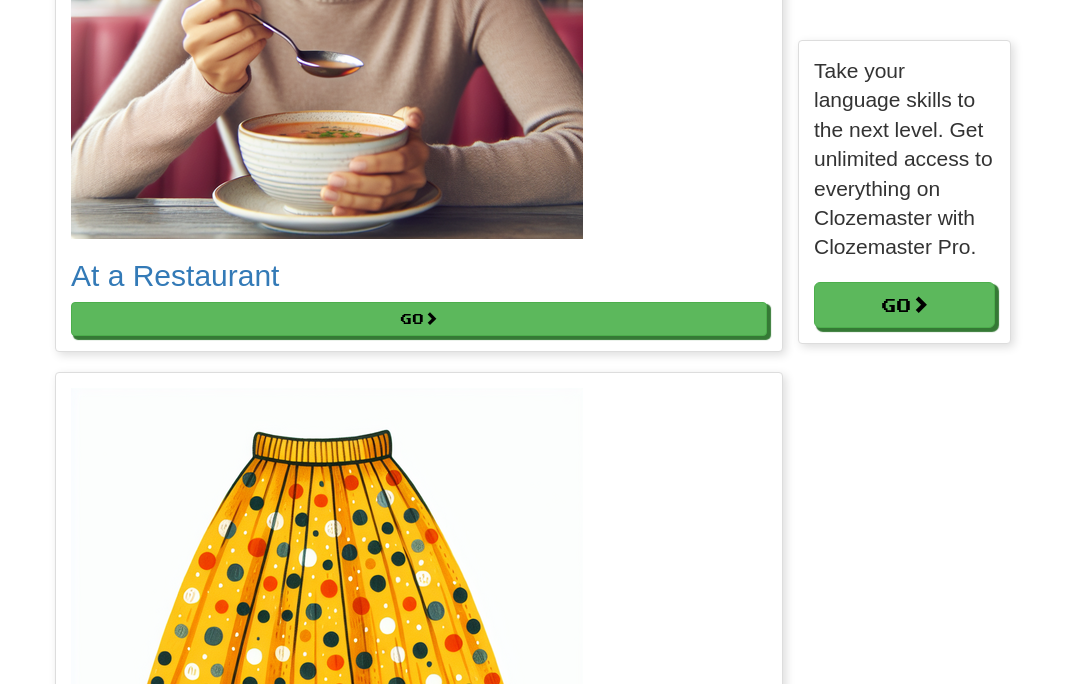 click on "Go" at bounding box center [419, 980] 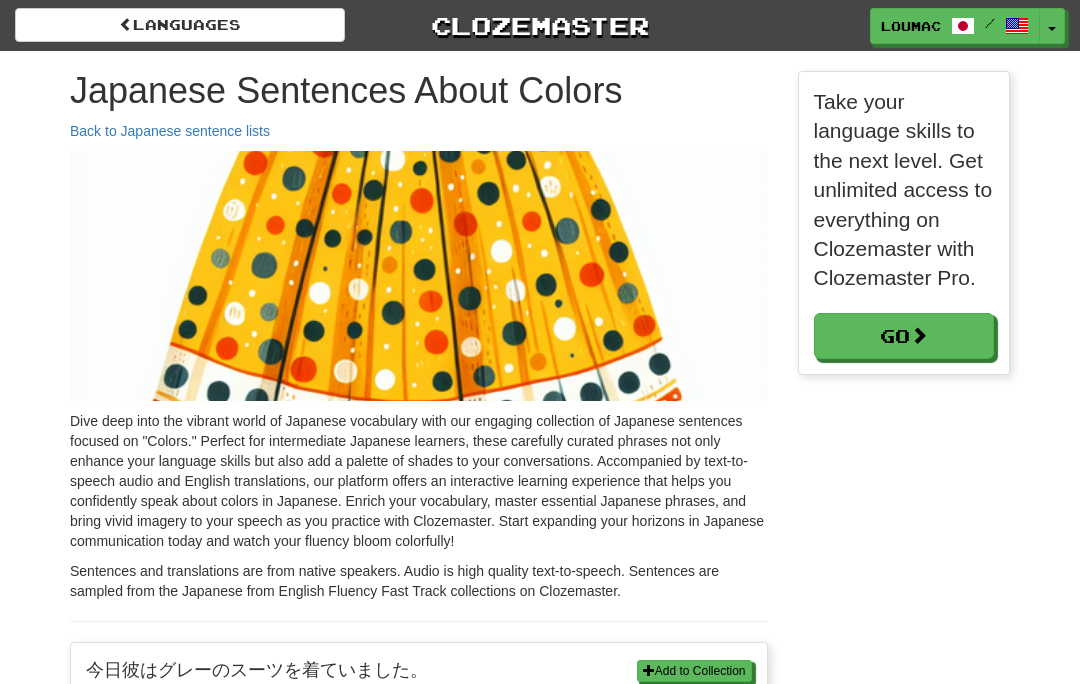 scroll, scrollTop: 0, scrollLeft: 0, axis: both 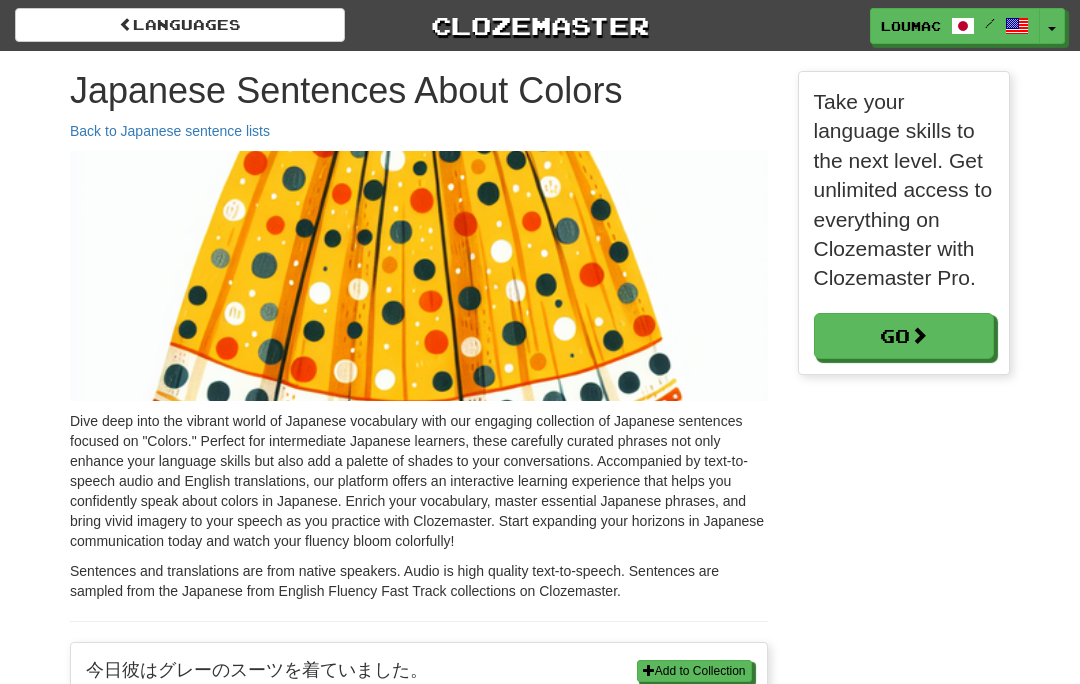 click on "Toggle Dropdown" at bounding box center [1052, 26] 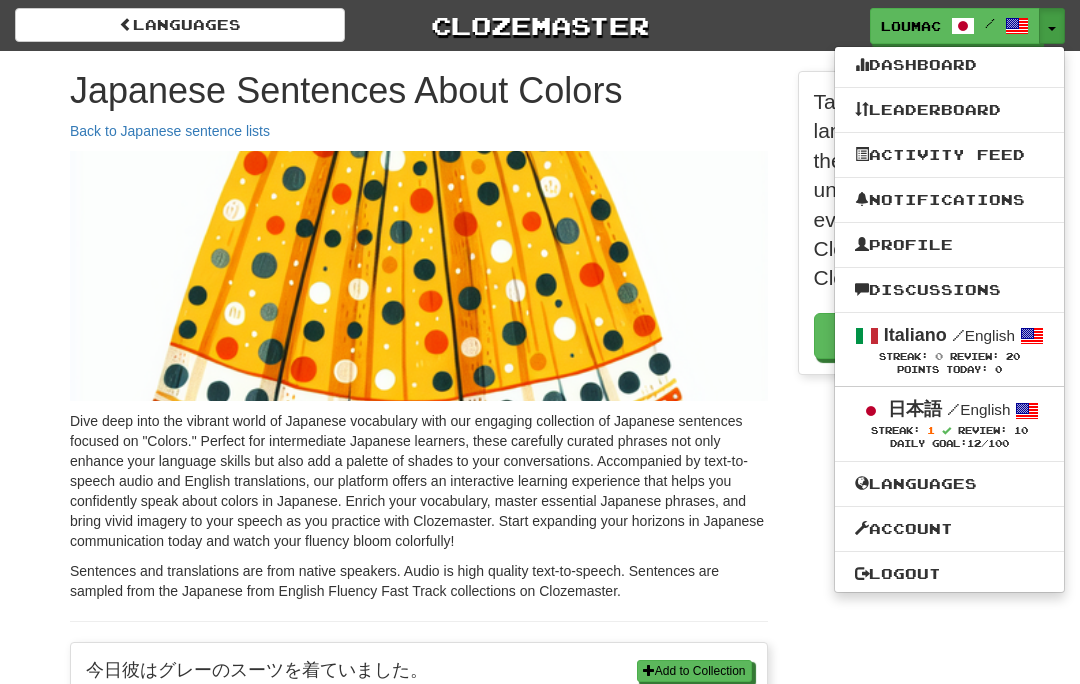 click on "Review:" at bounding box center [982, 430] 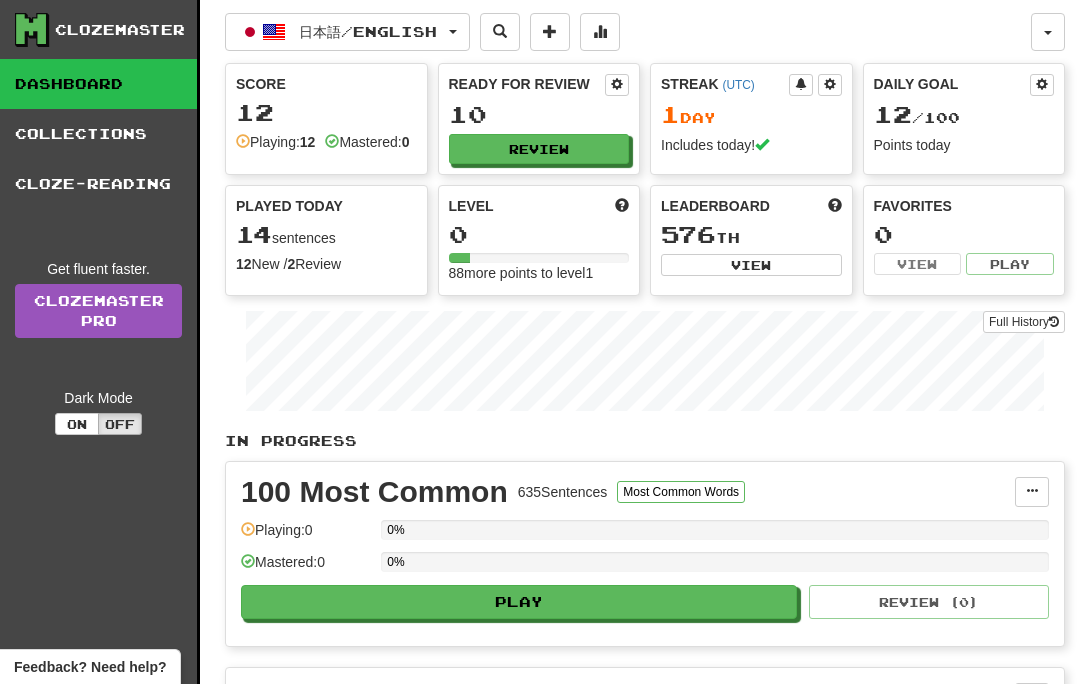 scroll, scrollTop: 0, scrollLeft: 0, axis: both 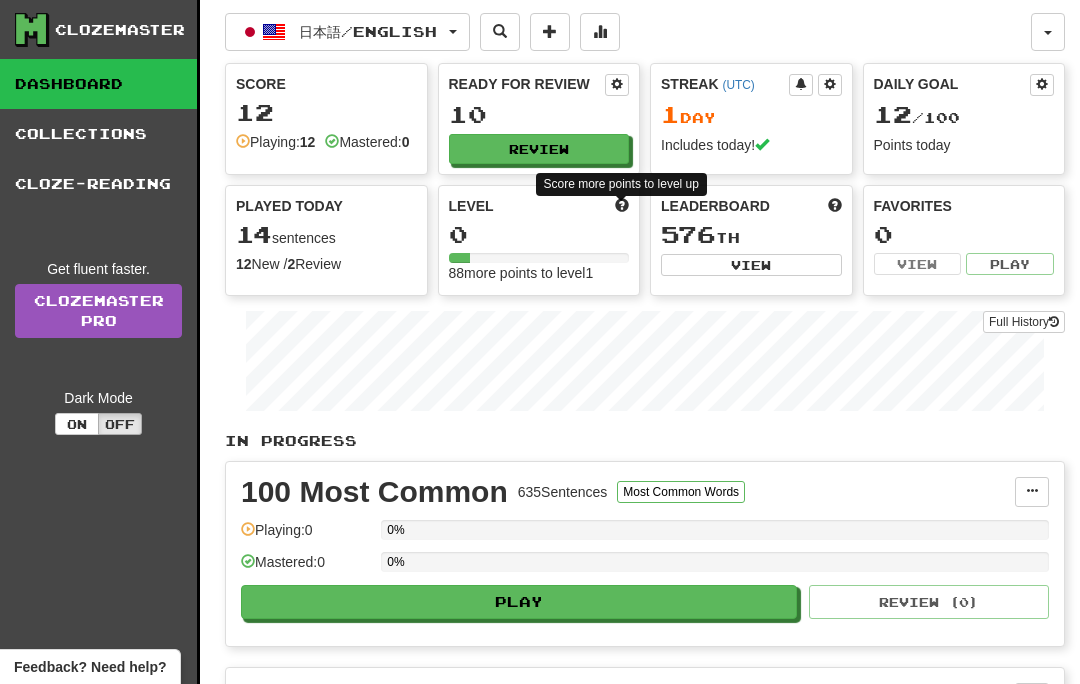 click at bounding box center [622, 205] 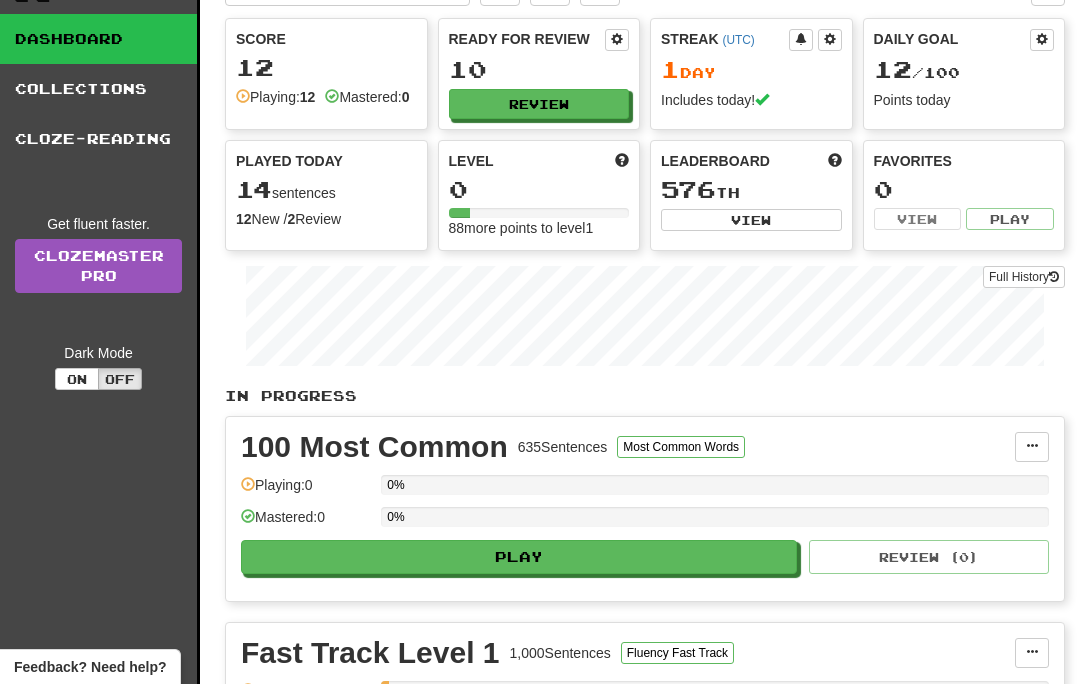 scroll, scrollTop: 0, scrollLeft: 0, axis: both 